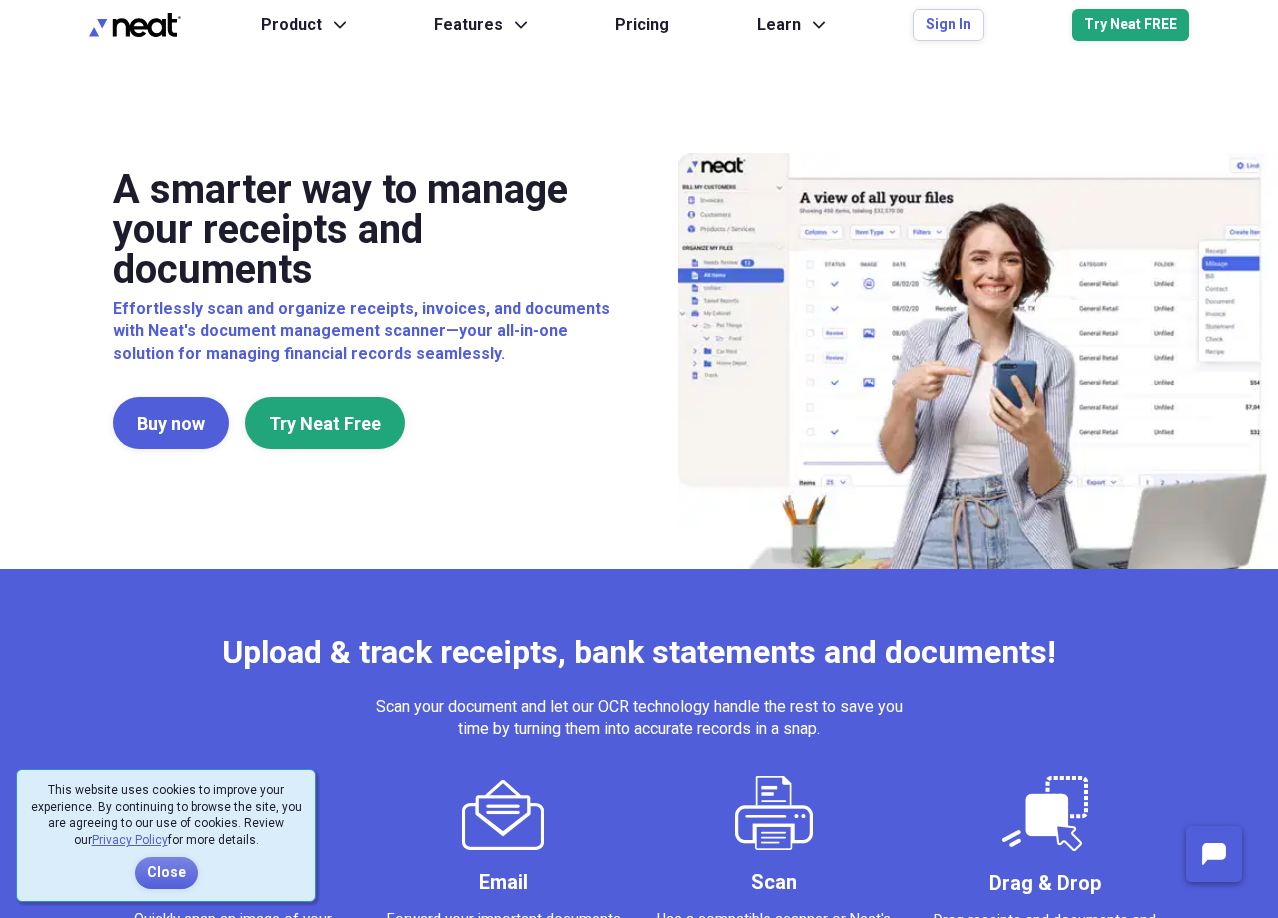 scroll, scrollTop: 0, scrollLeft: 0, axis: both 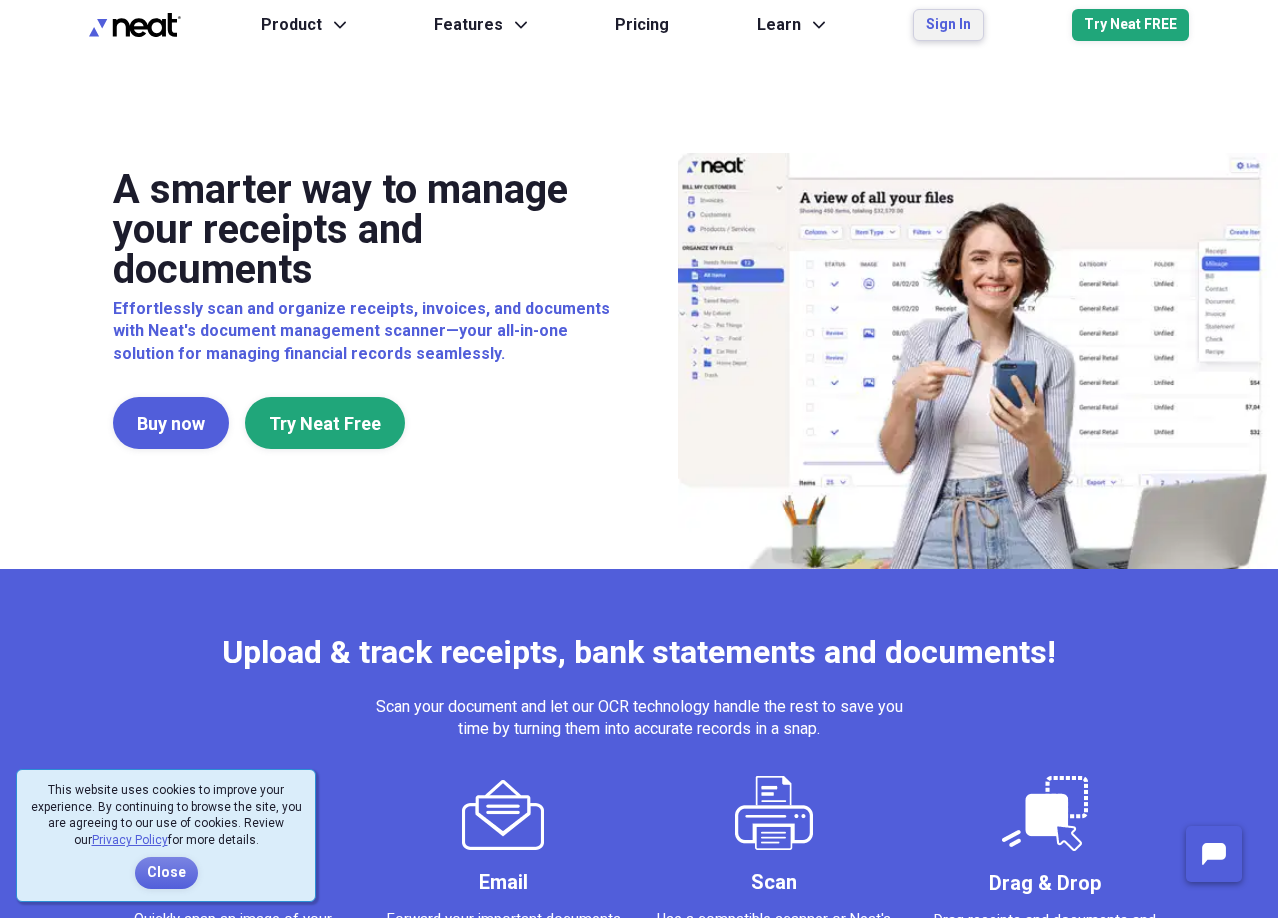click on "Sign In" at bounding box center [948, 25] 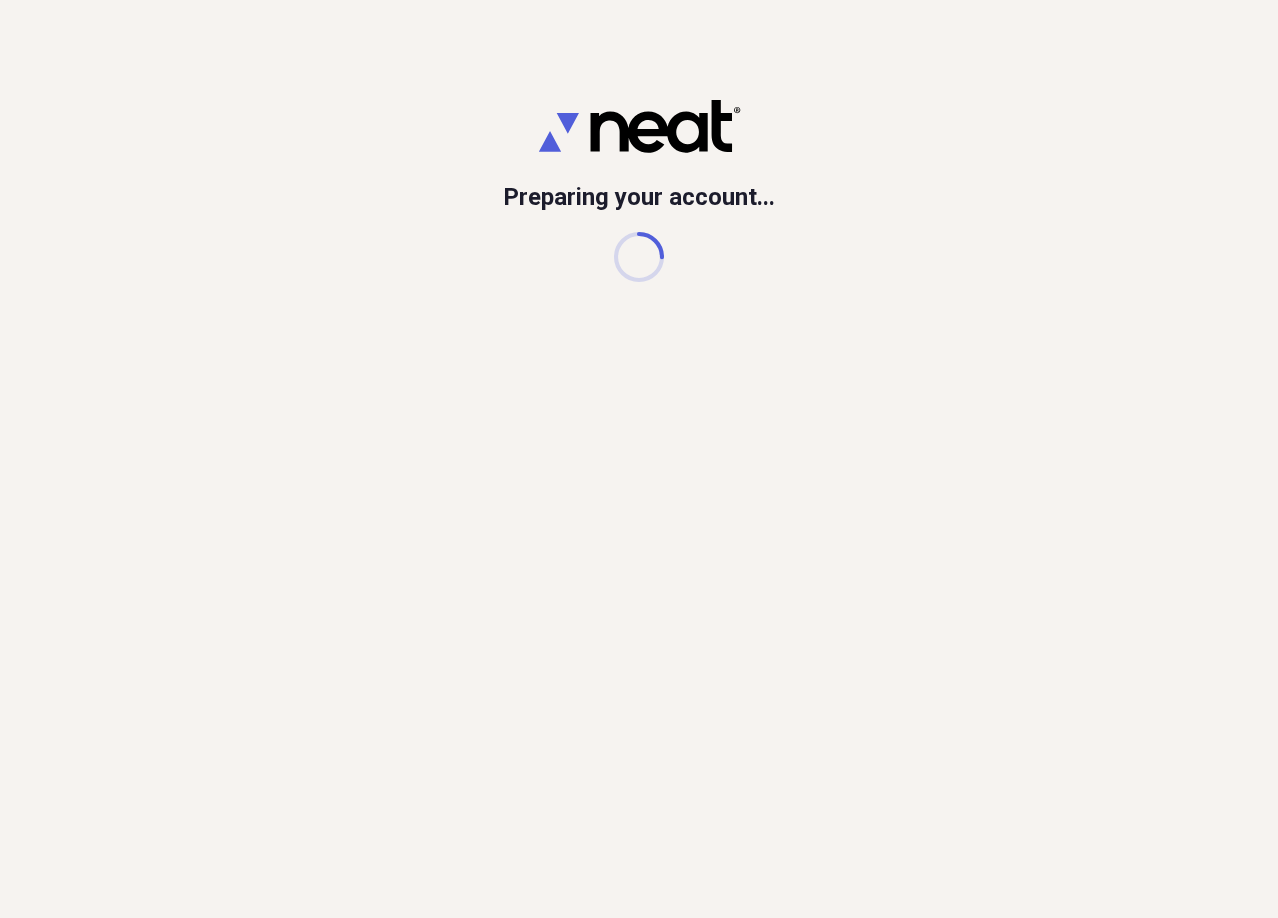 scroll, scrollTop: 0, scrollLeft: 0, axis: both 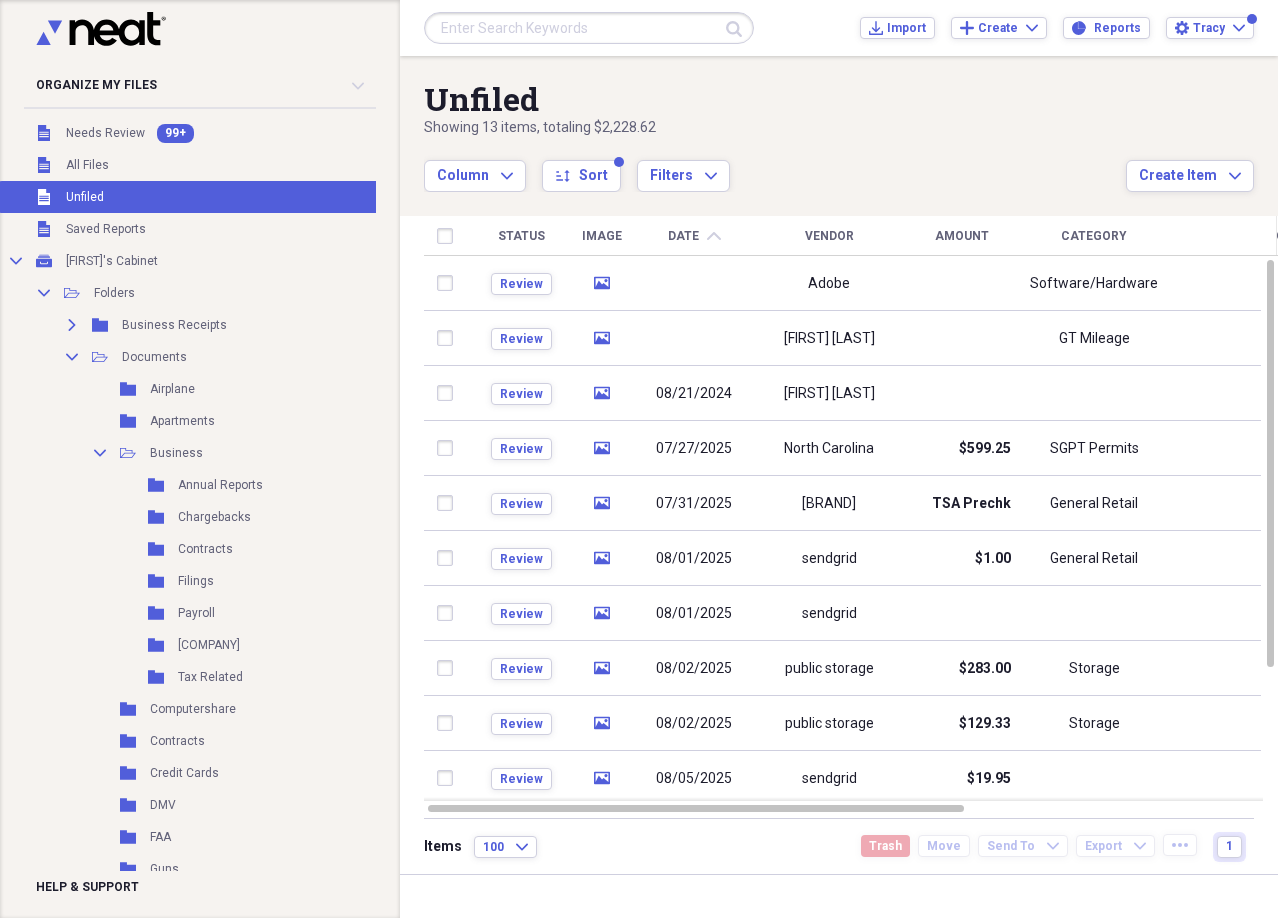 click at bounding box center [589, 28] 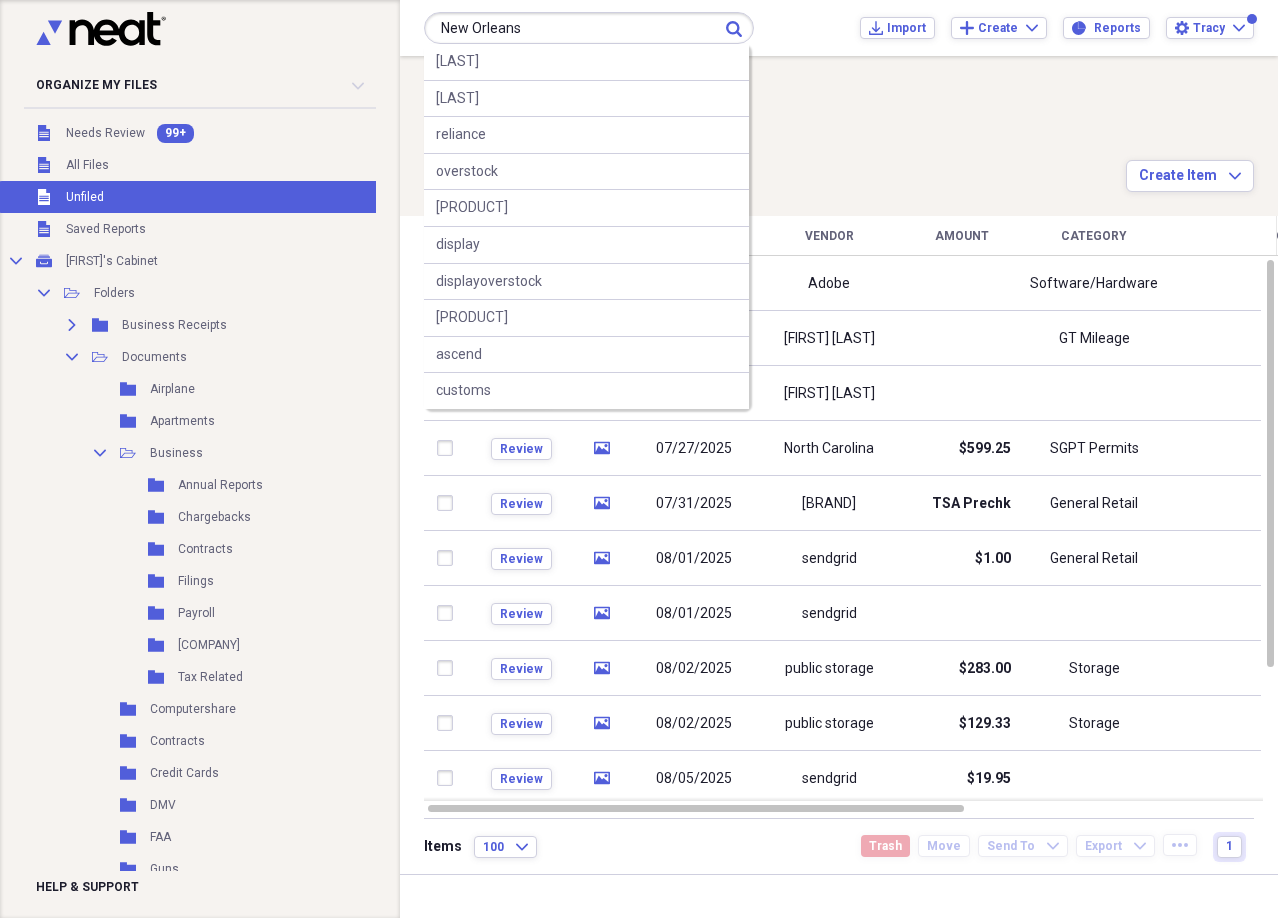 type on "New Orleans" 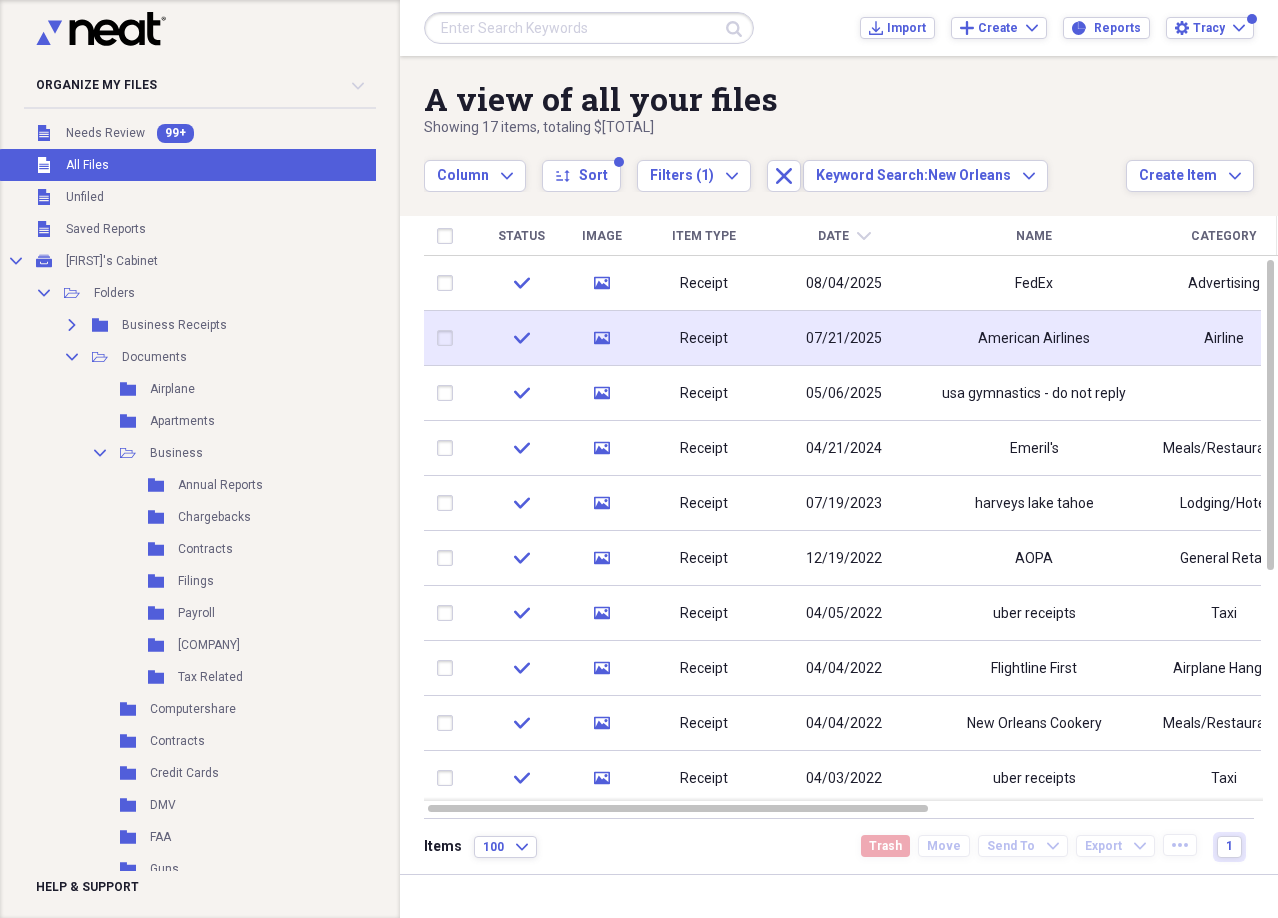 click on "07/21/2025" at bounding box center [844, 339] 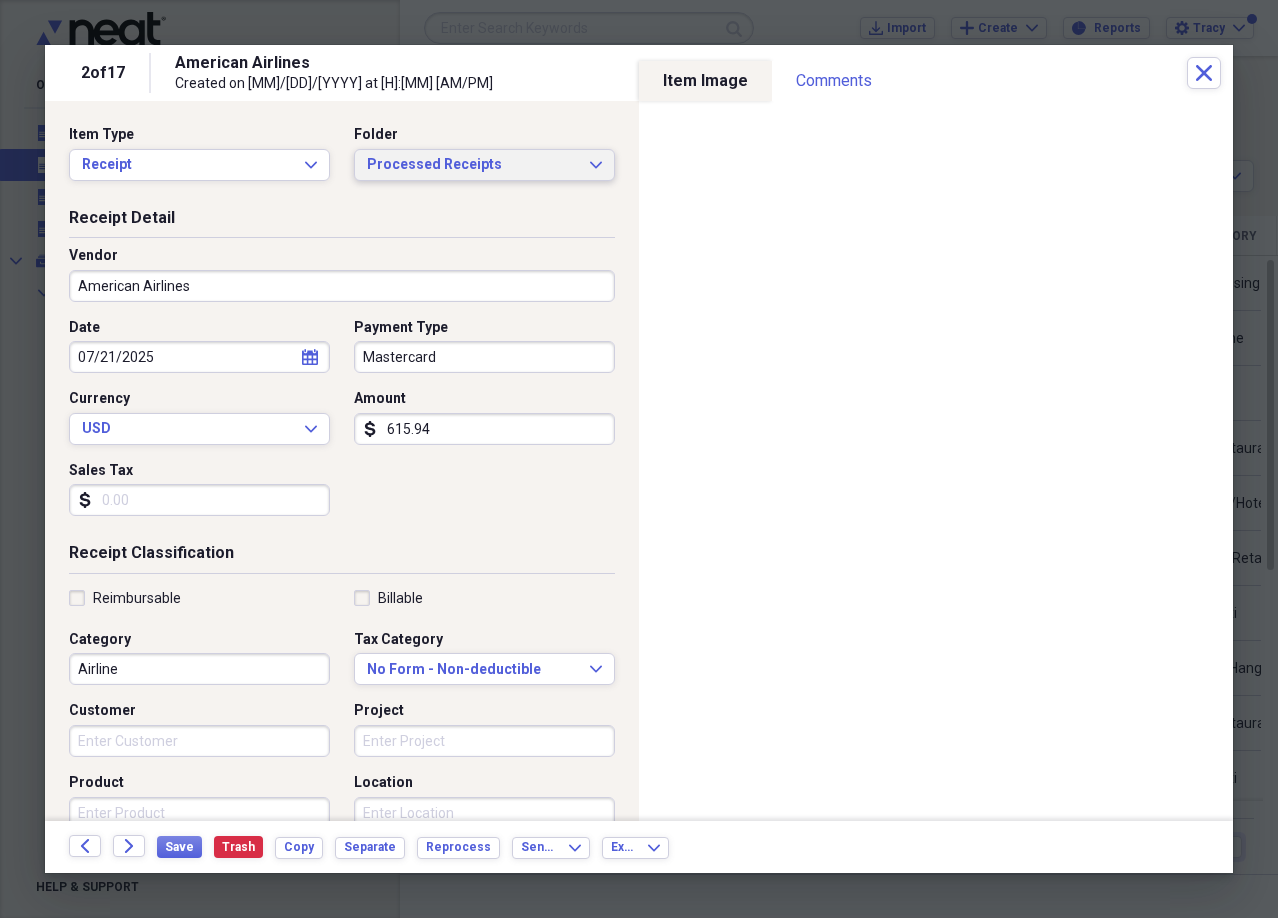 click on "Expand" 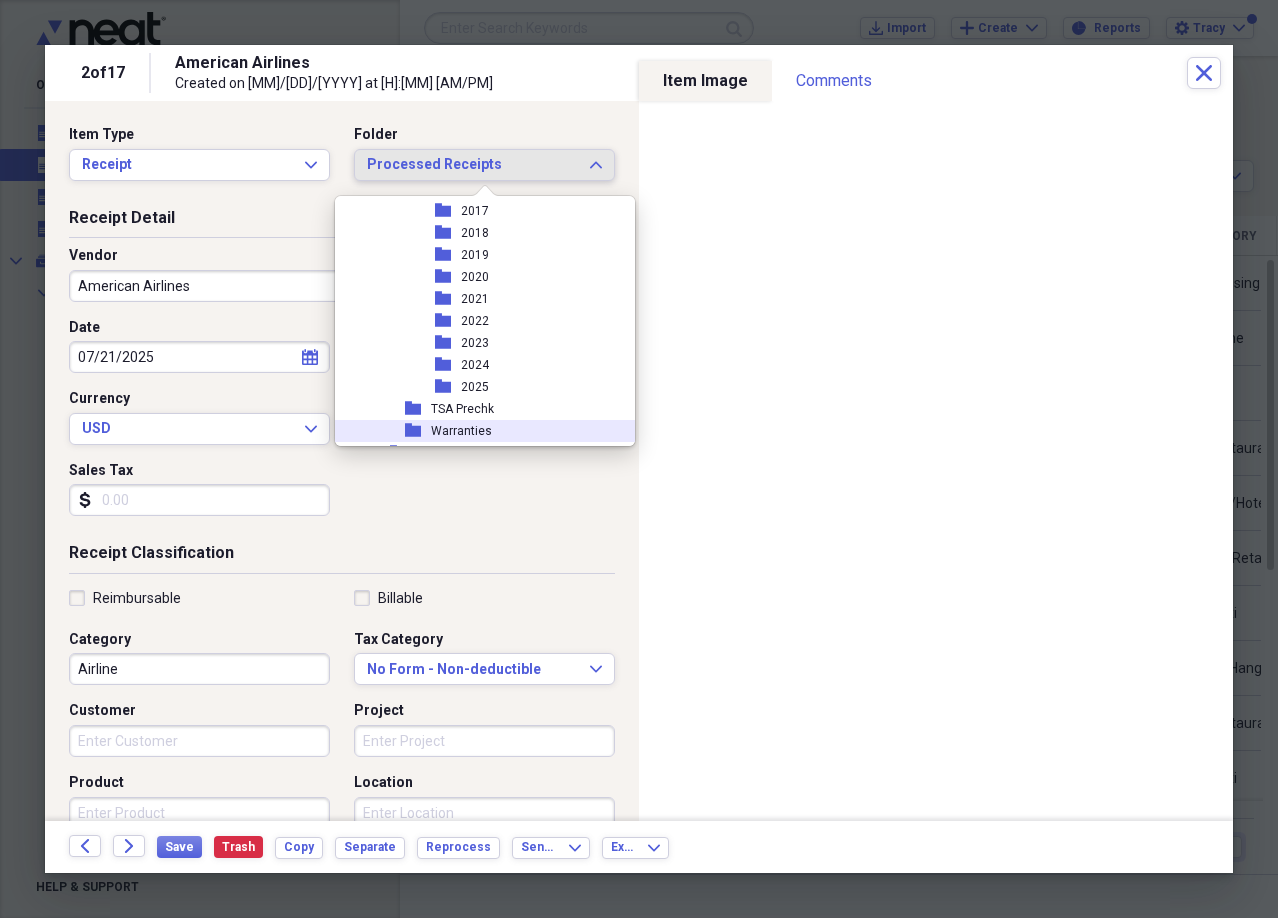 scroll, scrollTop: 1617, scrollLeft: 0, axis: vertical 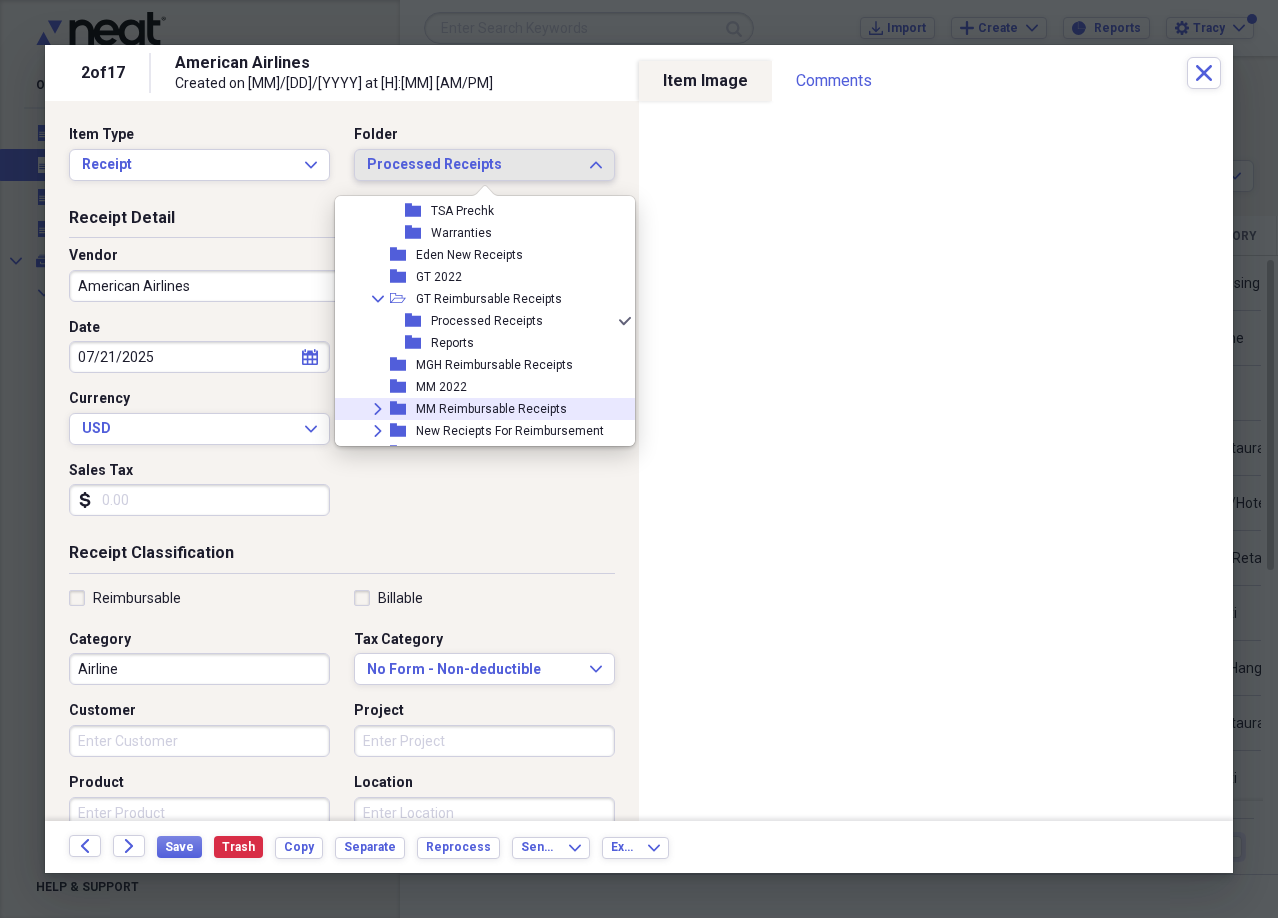 click on "Expand" 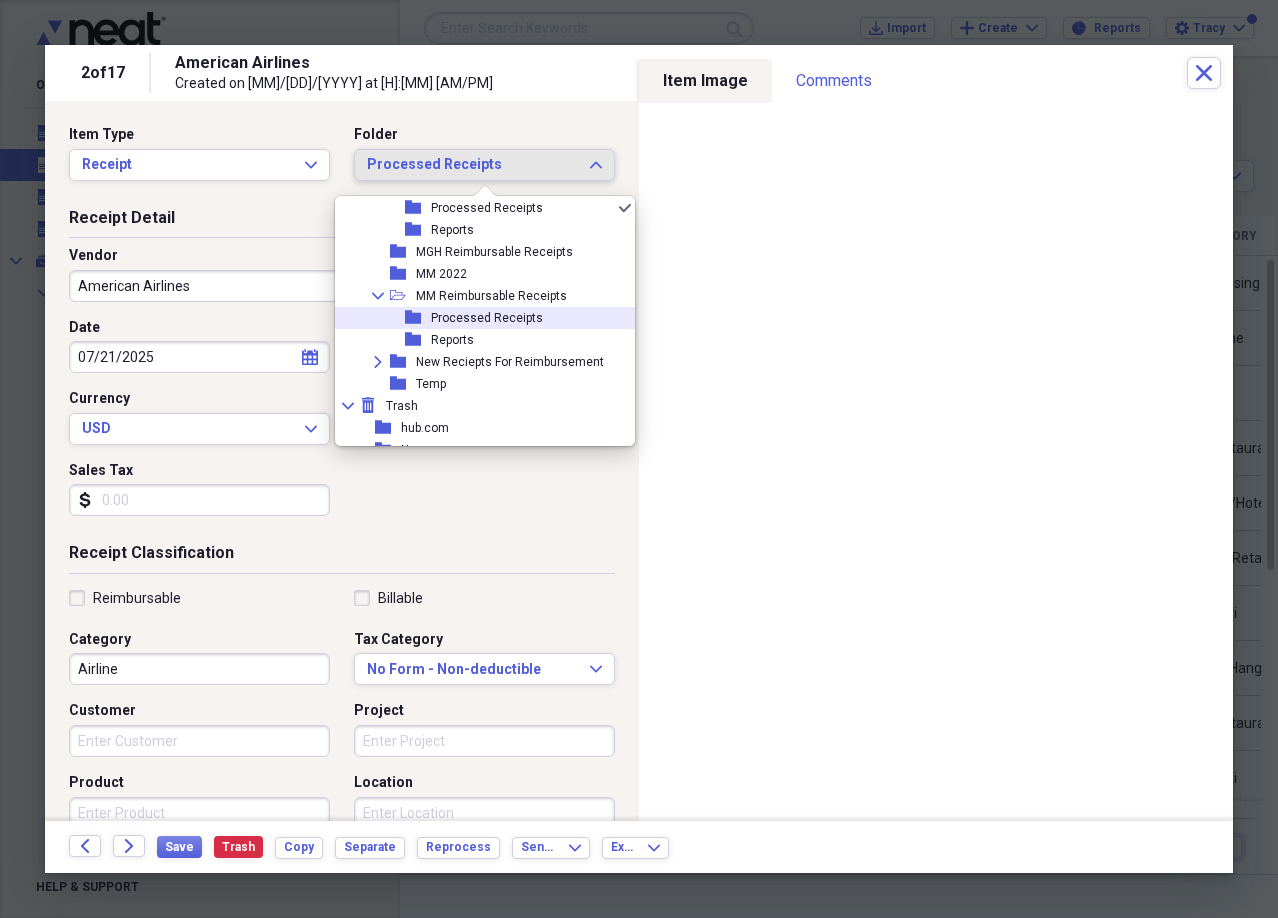 scroll, scrollTop: 1731, scrollLeft: 0, axis: vertical 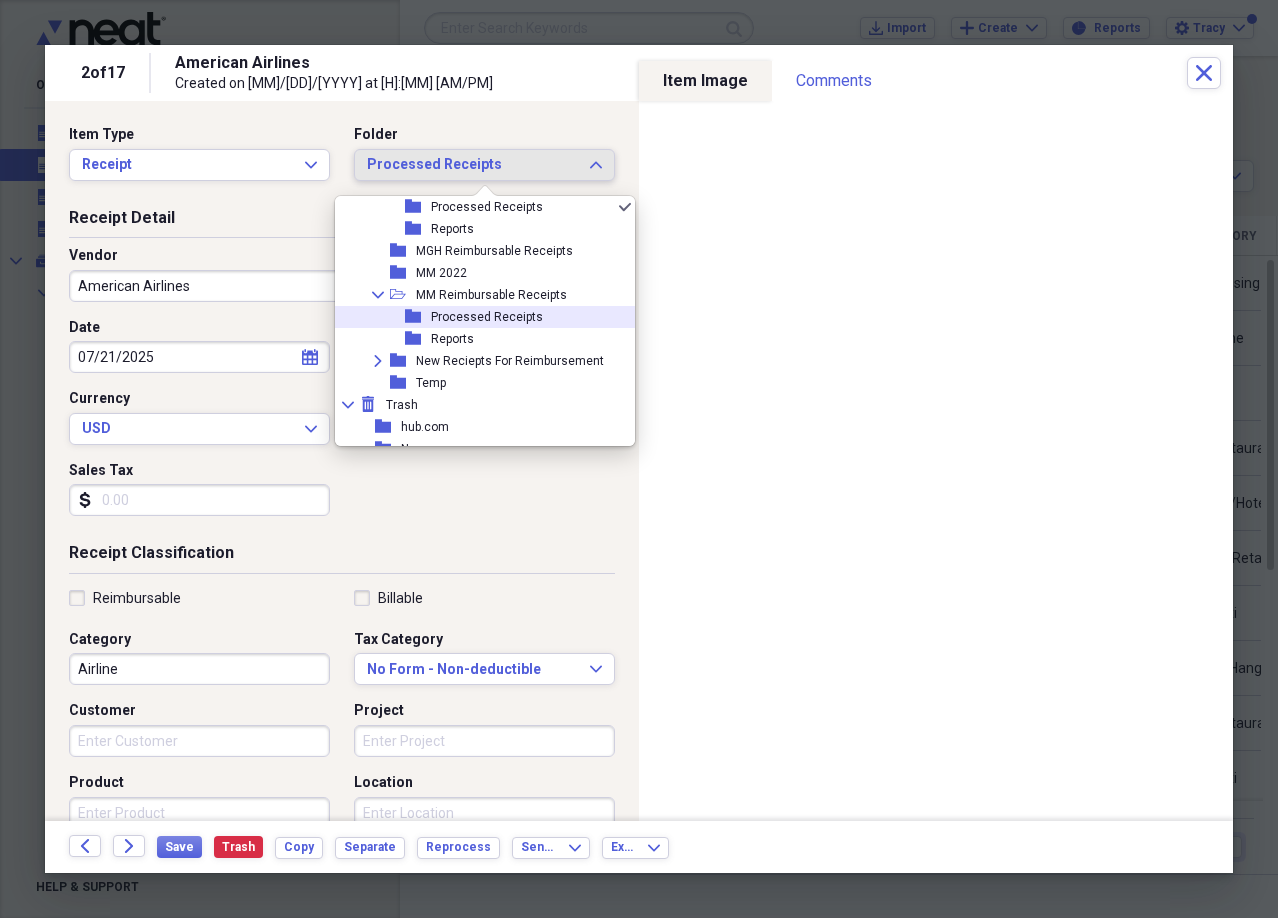click on "Processed Receipts" at bounding box center (487, 317) 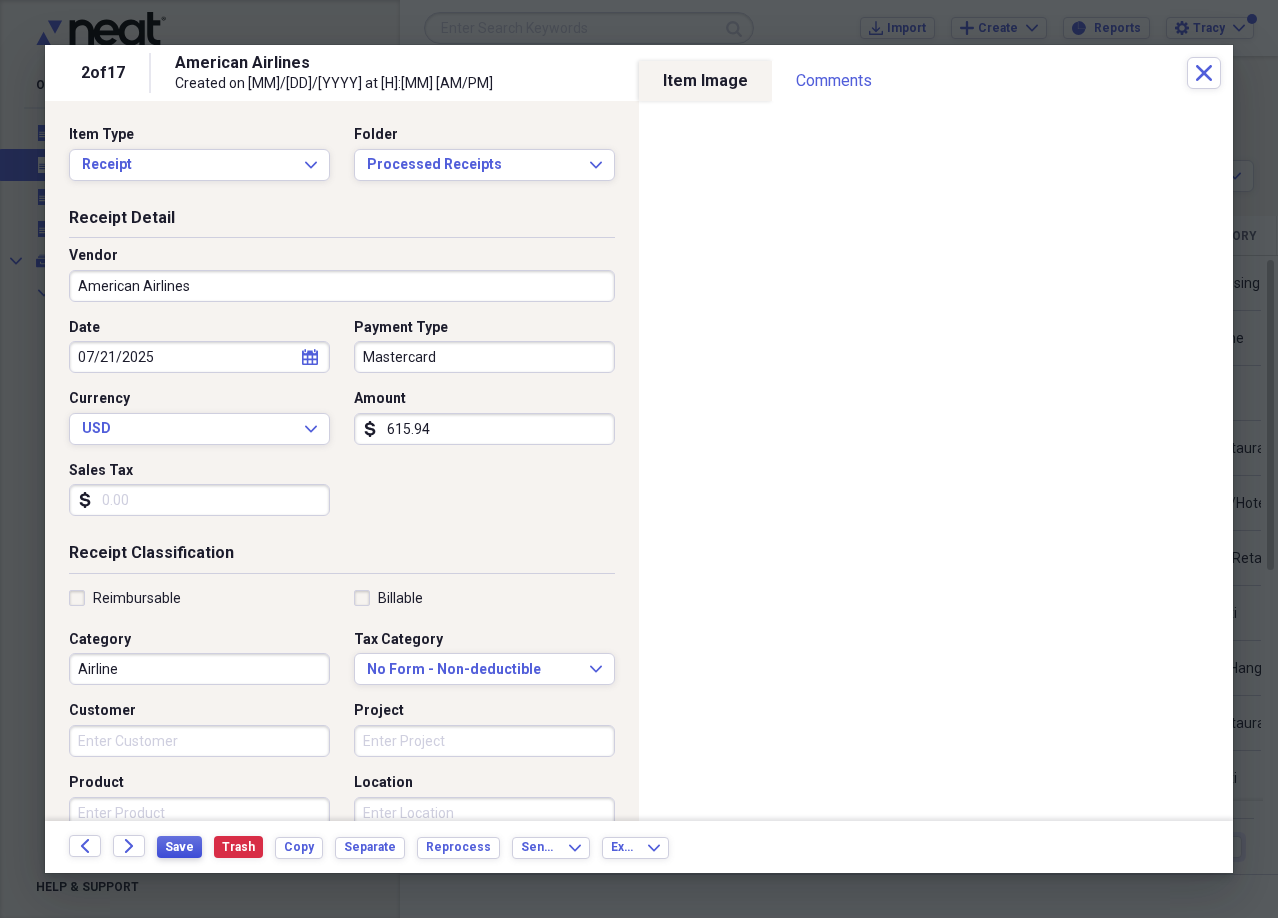 click on "Save" at bounding box center [179, 847] 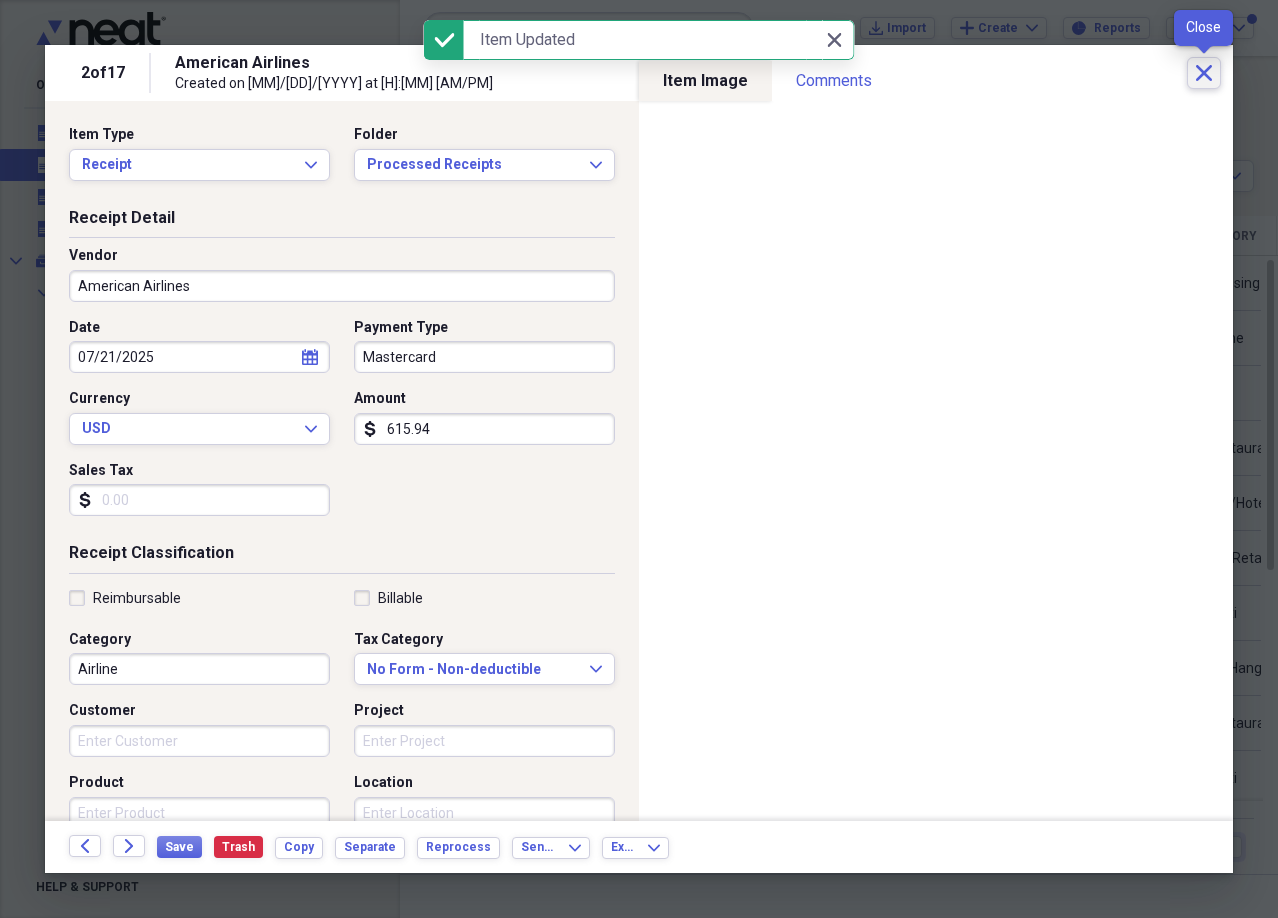 click on "Close" at bounding box center (1204, 73) 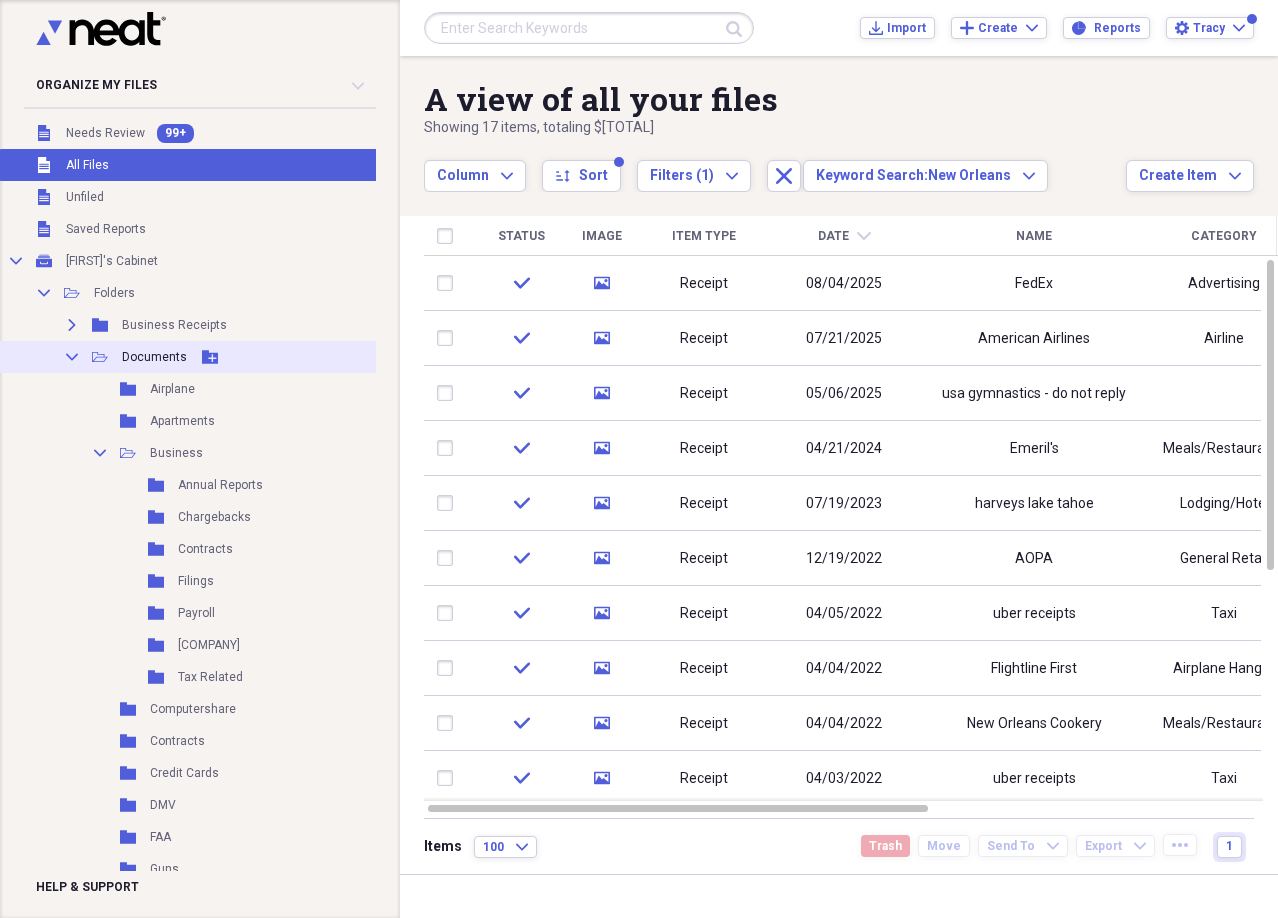 click 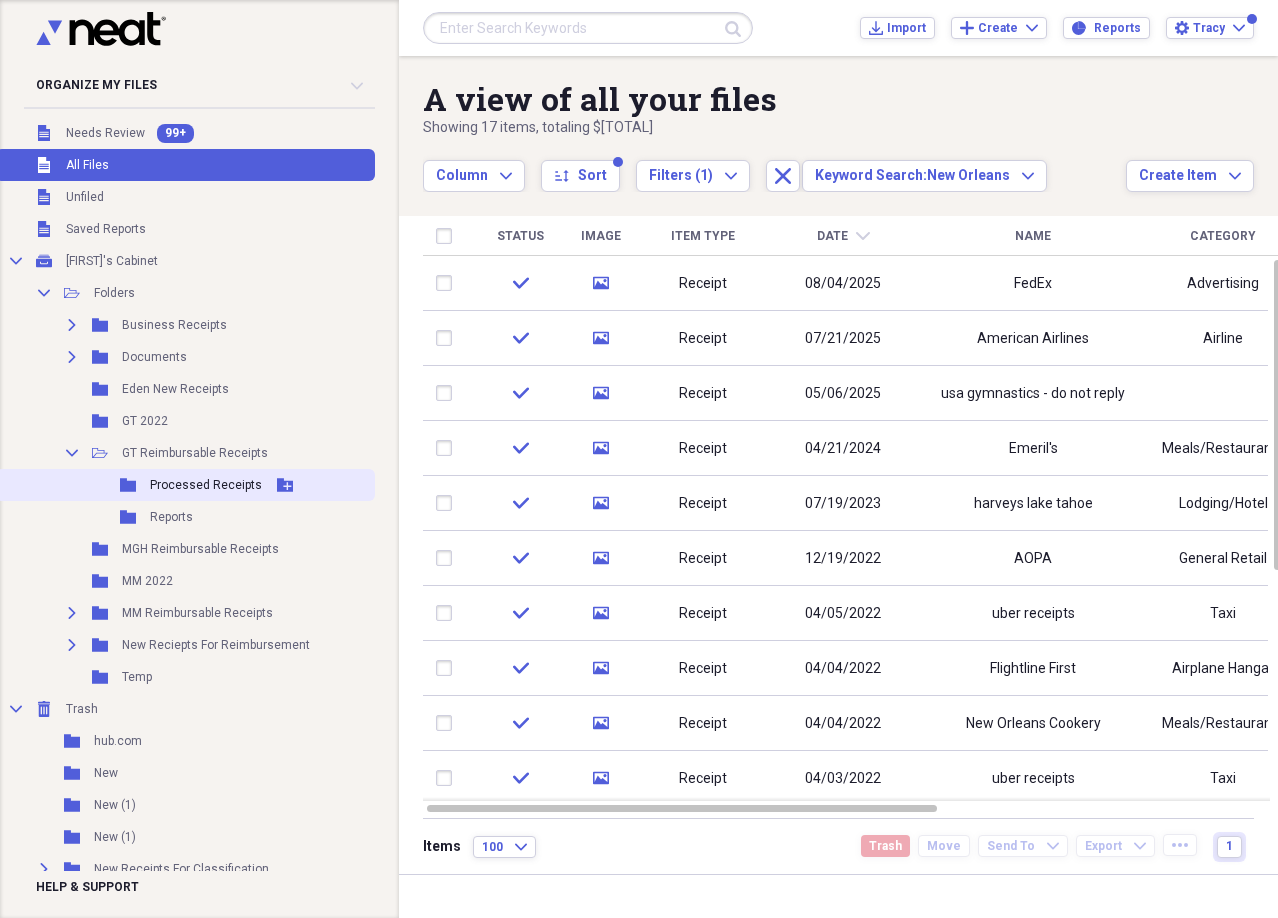 click on "Processed Receipts" at bounding box center (206, 485) 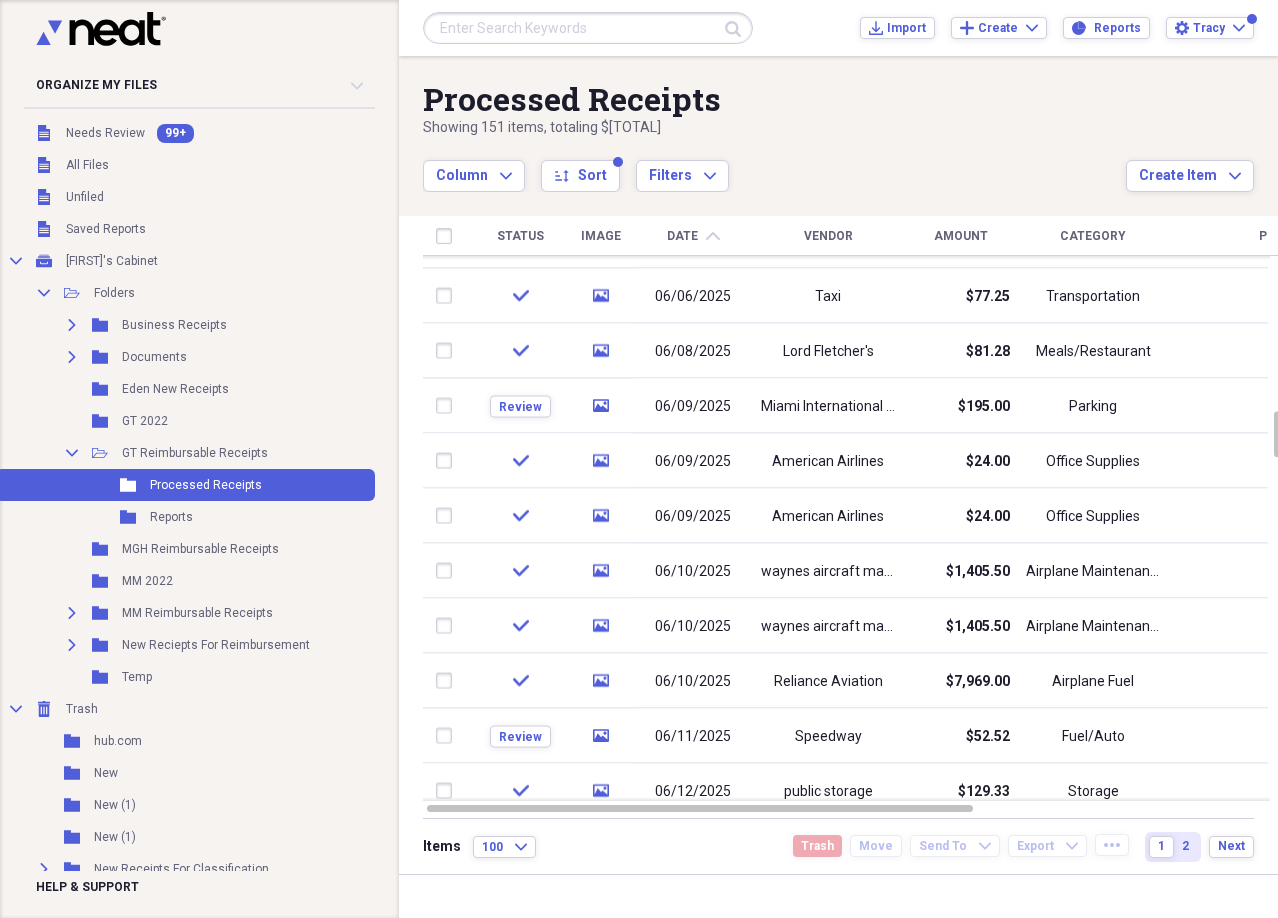 click at bounding box center [588, 28] 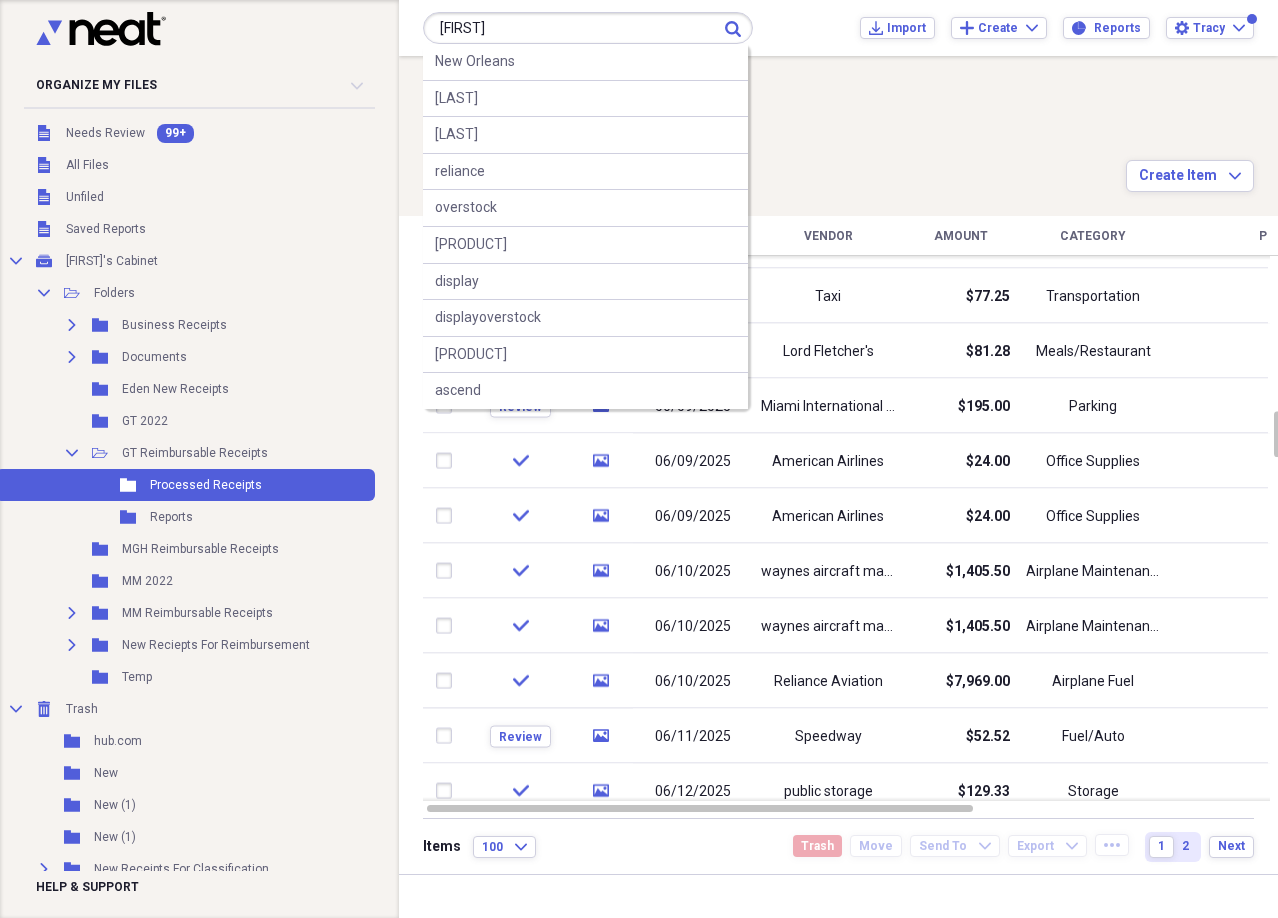 type on "[FIRST]" 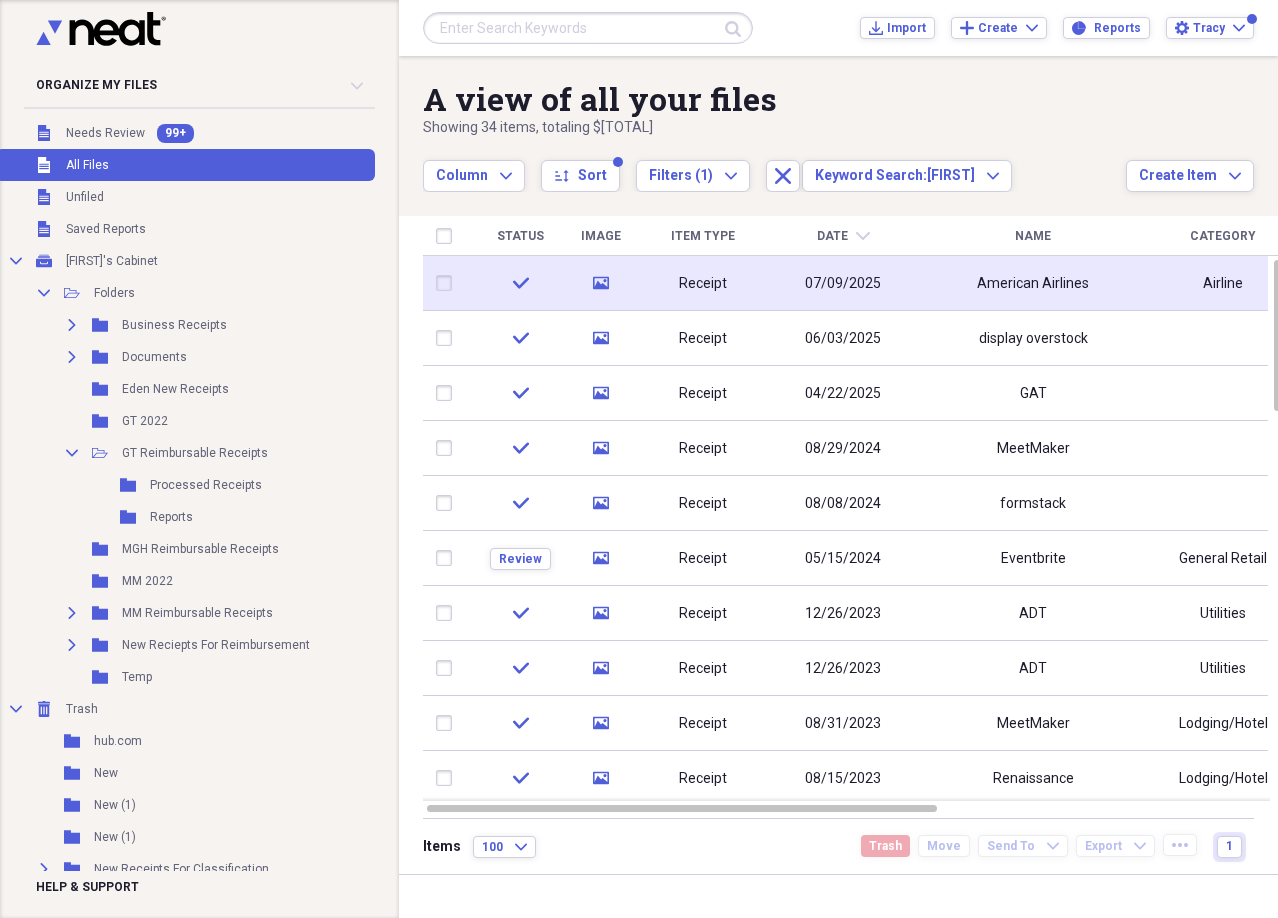 click on "07/09/2025" at bounding box center (843, 284) 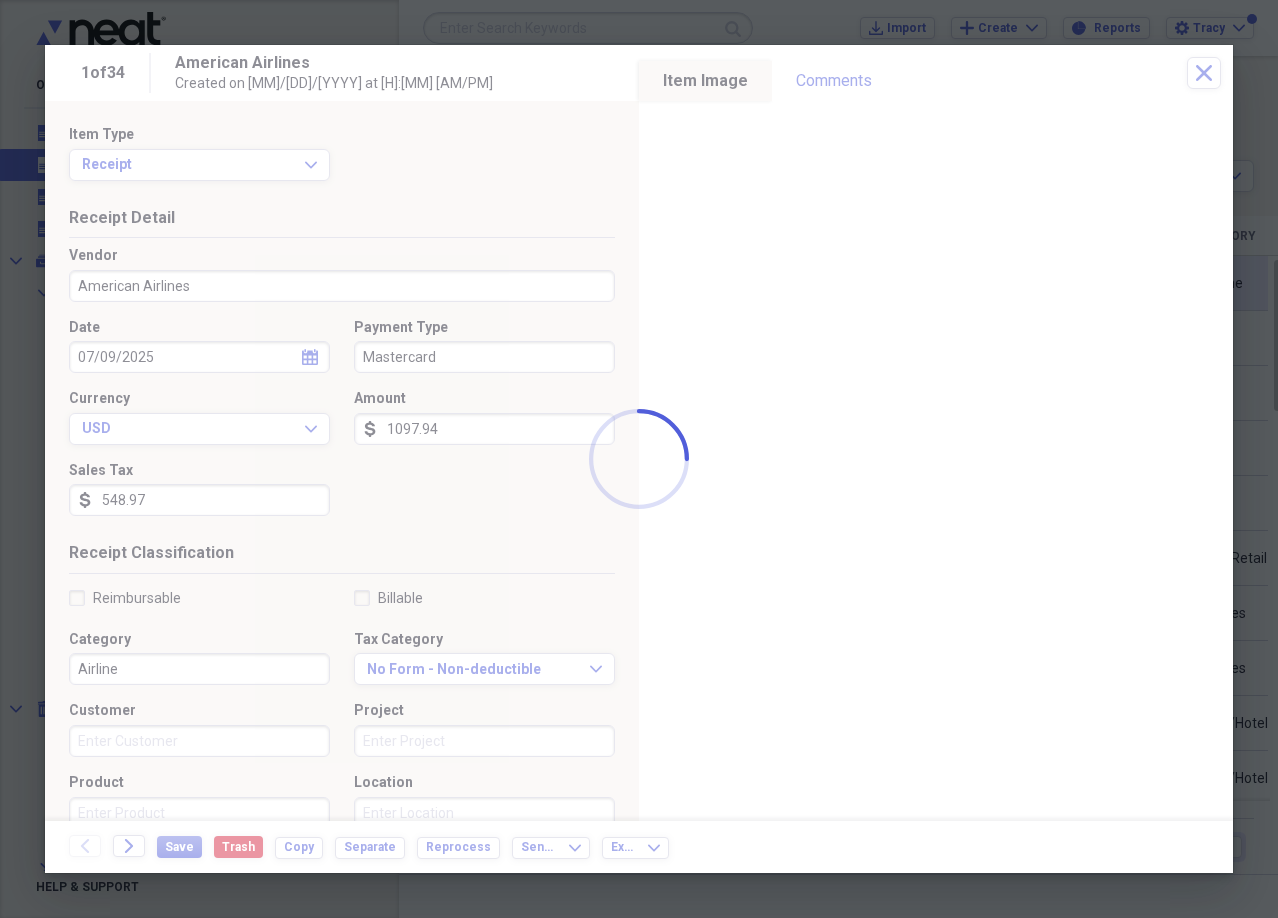 click on "Organize My Files 99+ Collapse Unfiled Needs Review 99+ Unfiled All Files Unfiled Unfiled Unfiled Saved Reports Collapse My Cabinet [FIRST]'s Cabinet Add Folder Collapse Open Folder Folders Add Folder Expand Folder Business Receipts Add Folder Expand Folder Documents Add Folder Folder Eden New Receipts Add Folder Folder GT [YEAR] Add Folder Collapse Open Folder GT Reimbursable Receipts Add Folder Folder Processed Receipts Add Folder Folder Reports Add Folder Folder MGH Reimbursable Receipts Add Folder Folder MM [YEAR] Add Folder Expand Folder MM Reimbursable Receipts Add Folder Expand Folder New Reciepts For Reimbursement Add Folder Folder Temp Collapse Trash Trash Folder hub.com Folder New Folder New (1) Folder New (1) Expand Folder New Receipts For Classification Folder Processed Folder Processed (1) Expand Folder SS Receipts Help & Support Submit Import Import Add Create Expand Reports Reports Settings [FIRST] Expand A view of all your files Showing 34 items , totaling $[TOTAL] Column Expand sort Sort" at bounding box center [639, 459] 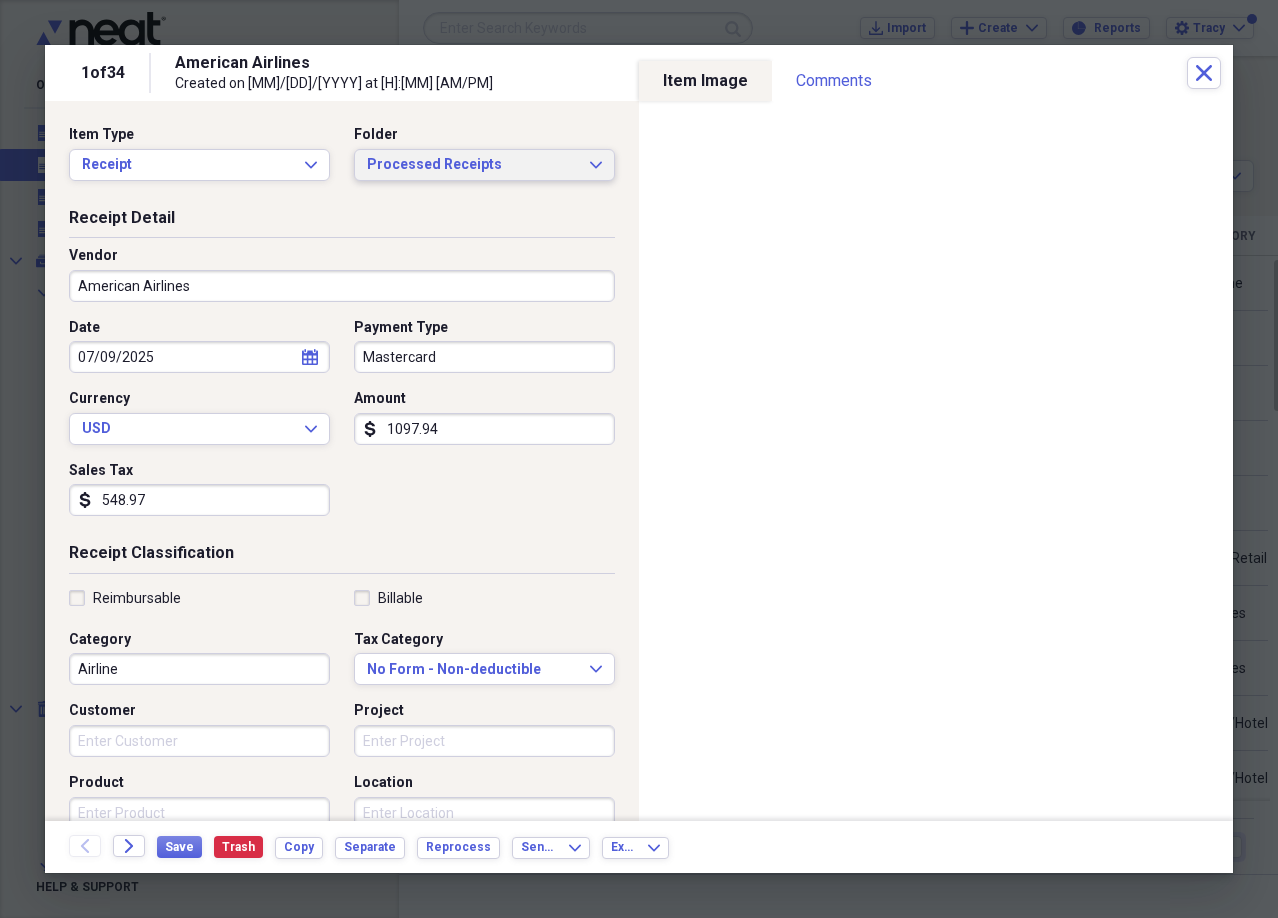 click on "Processed Receipts Expand" at bounding box center [484, 165] 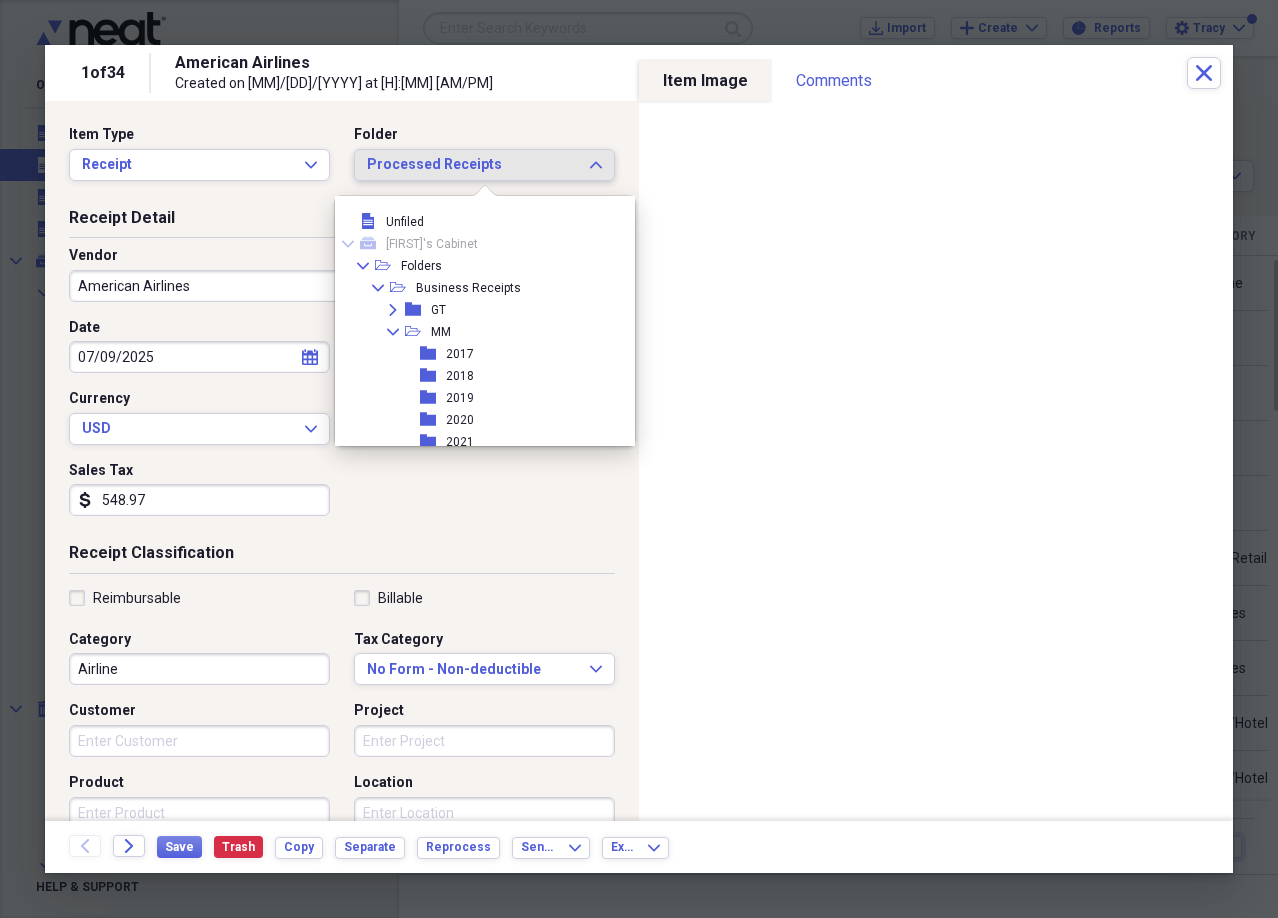 scroll, scrollTop: 1617, scrollLeft: 0, axis: vertical 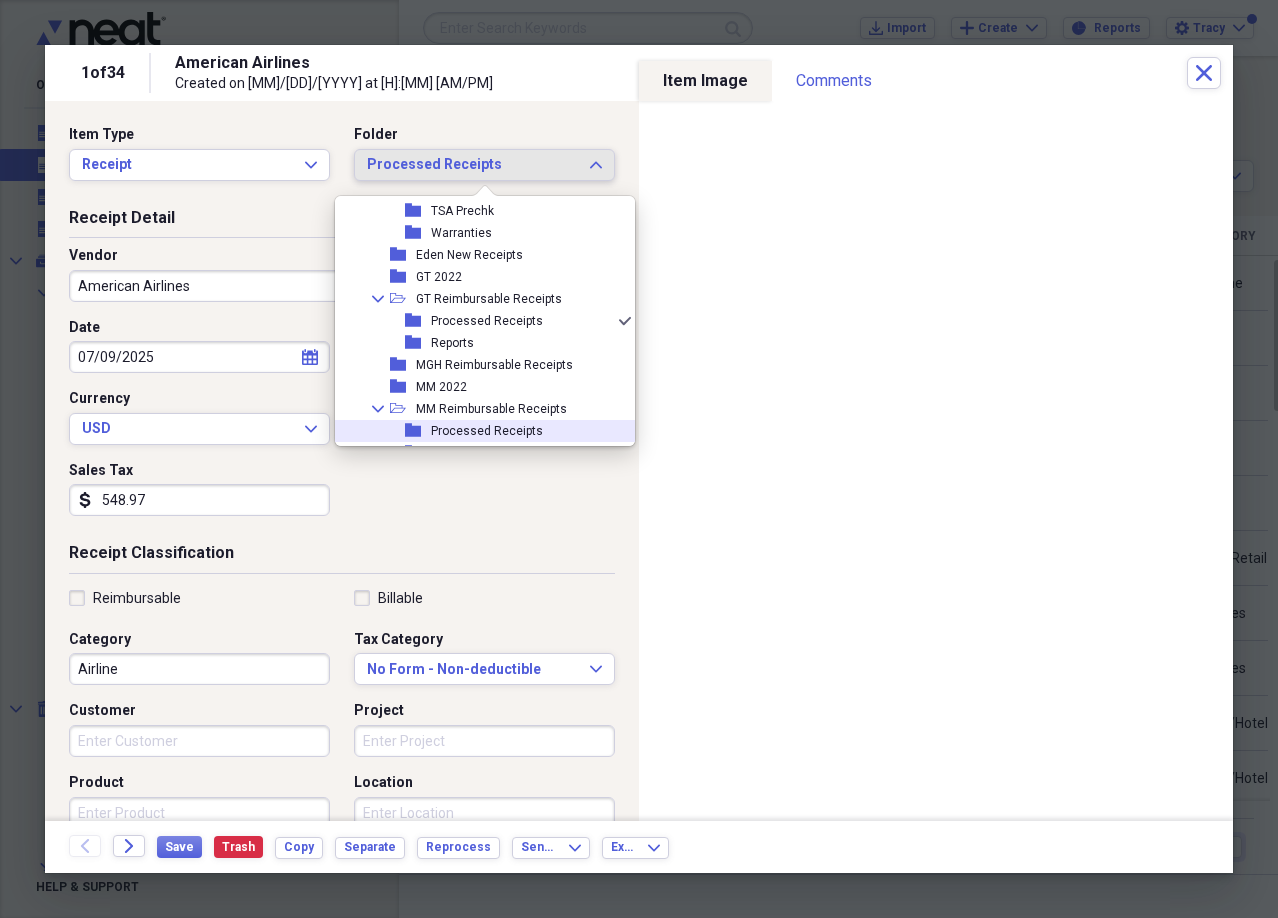 click on "Processed Receipts" at bounding box center [487, 431] 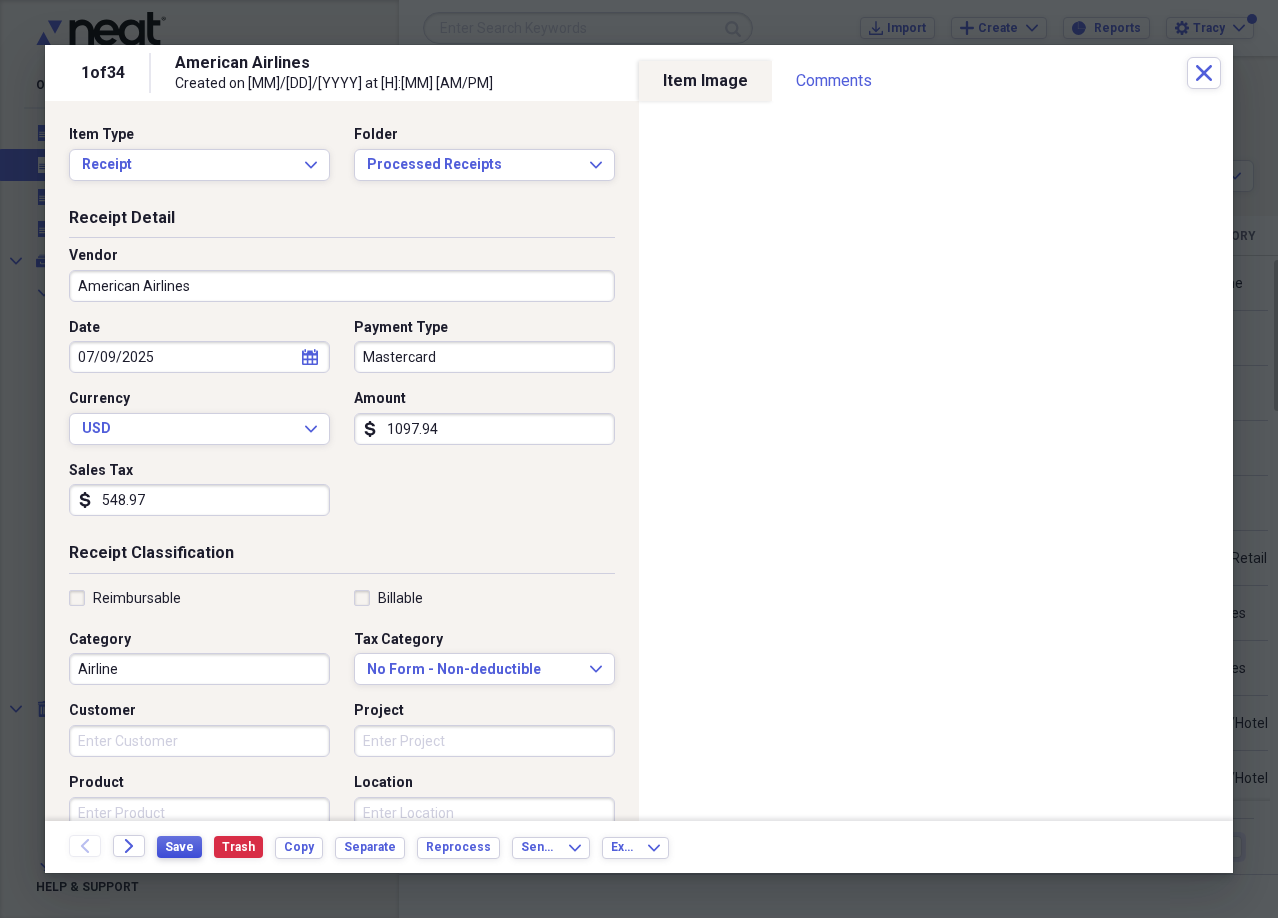 click on "Save" at bounding box center [179, 847] 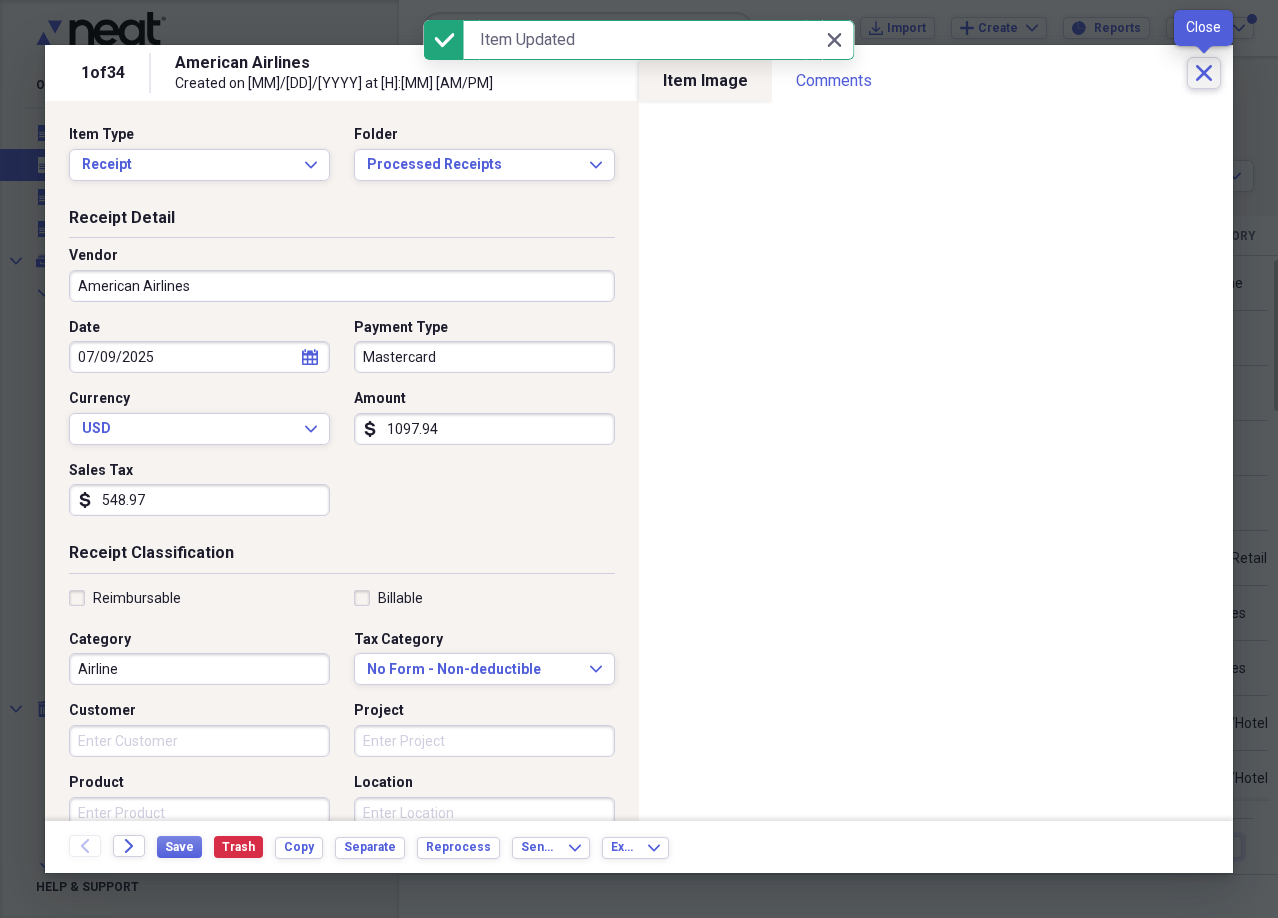 click 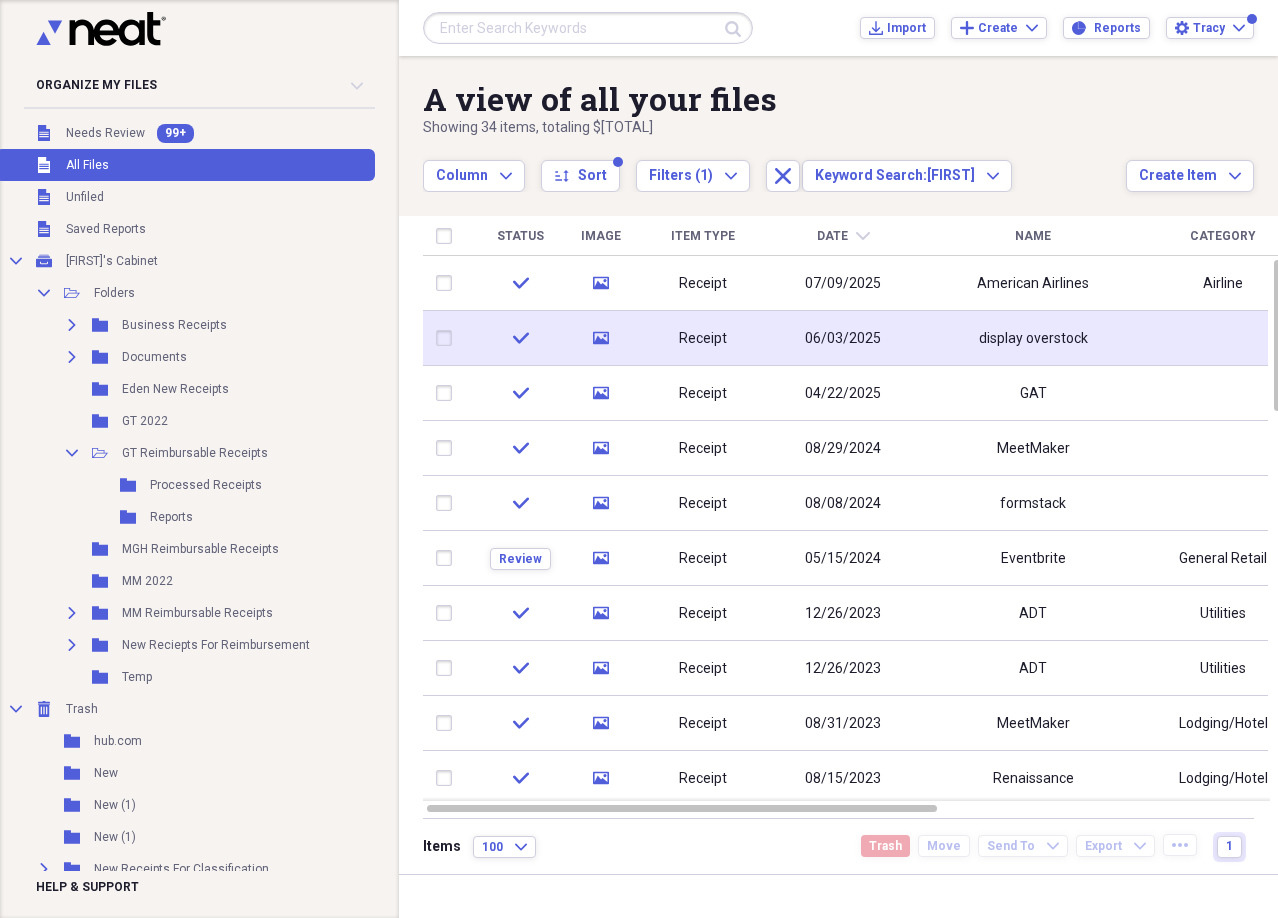 click on "Receipt" at bounding box center [703, 339] 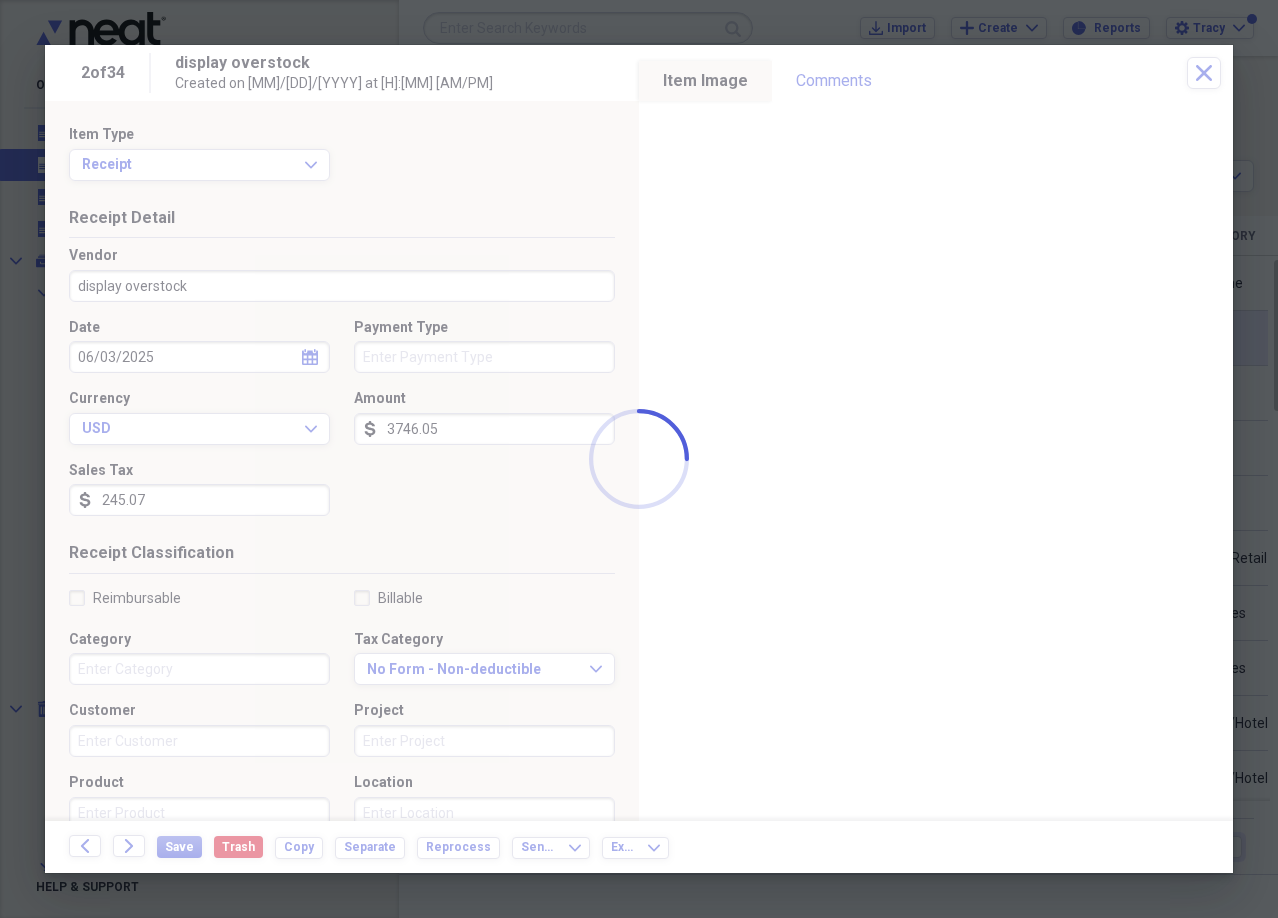 click at bounding box center (639, 459) 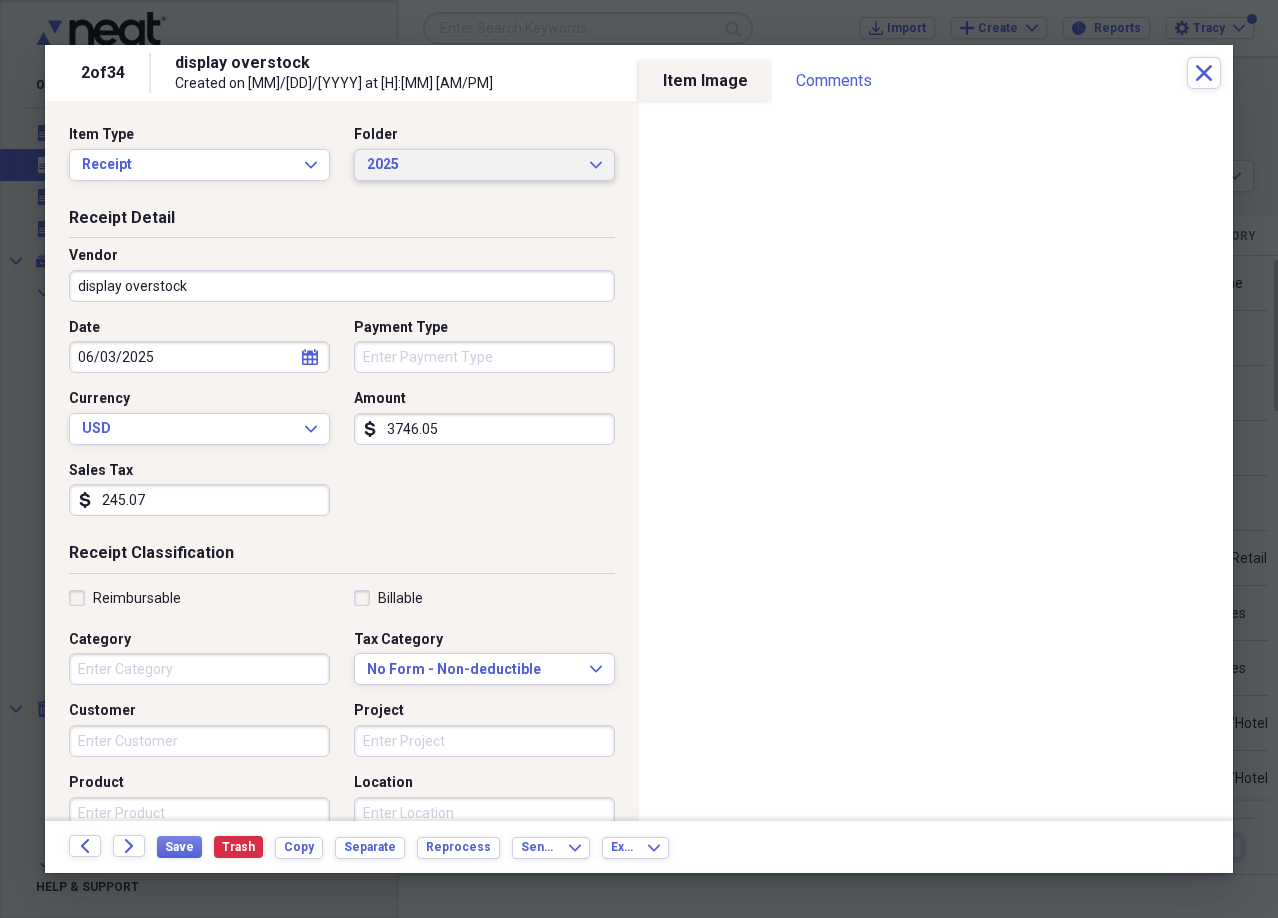 click on "Expand" 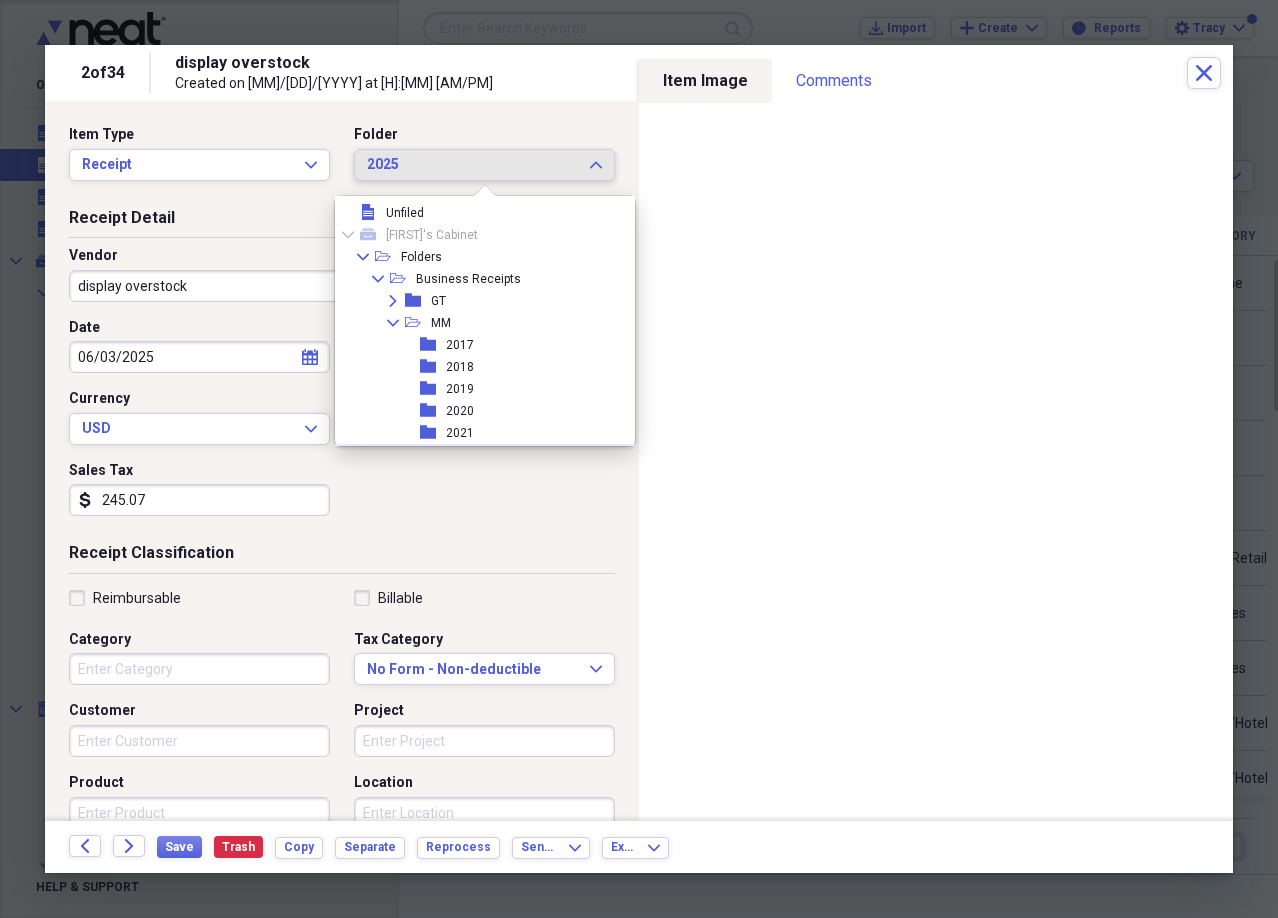 scroll, scrollTop: 0, scrollLeft: 0, axis: both 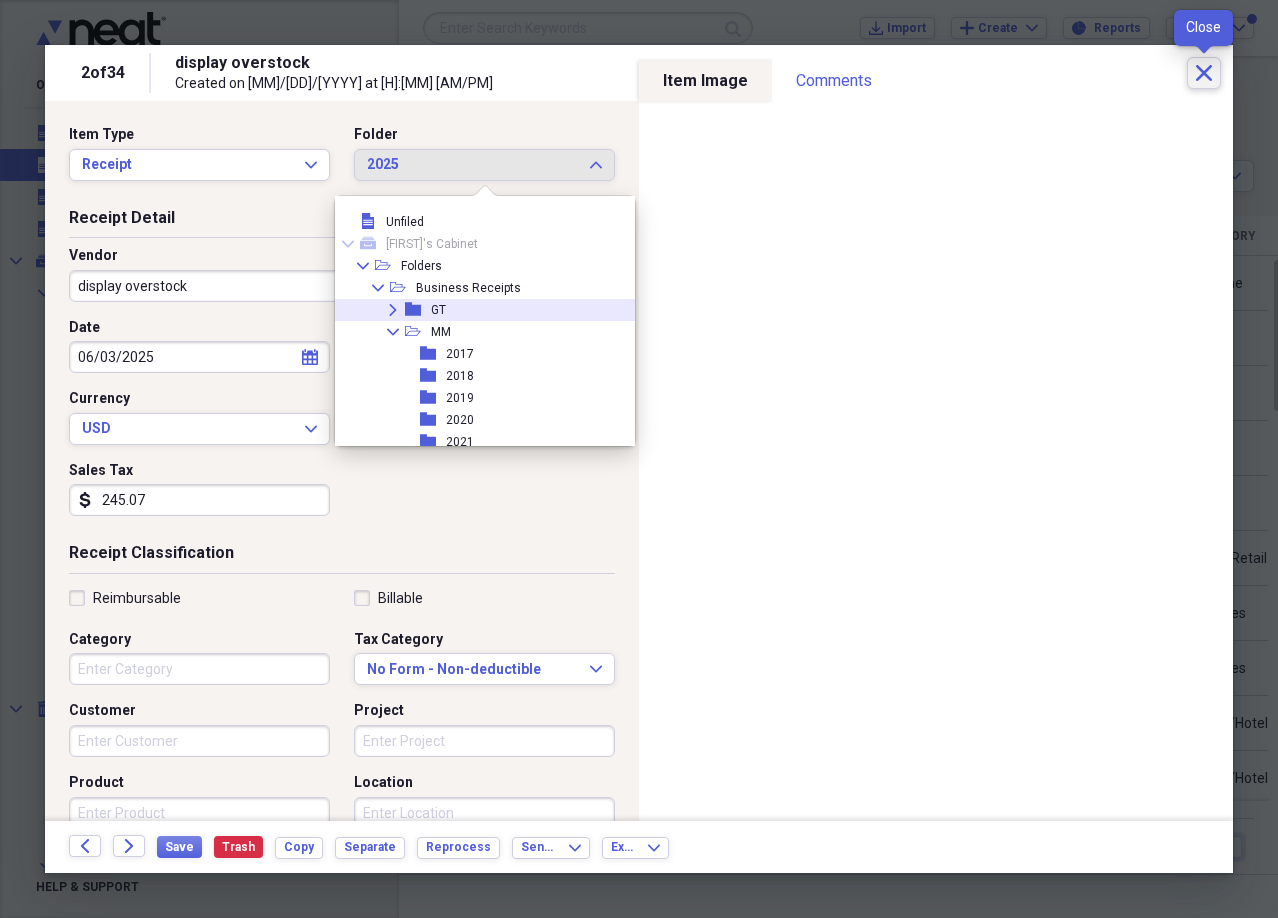 click on "Close" at bounding box center (1204, 73) 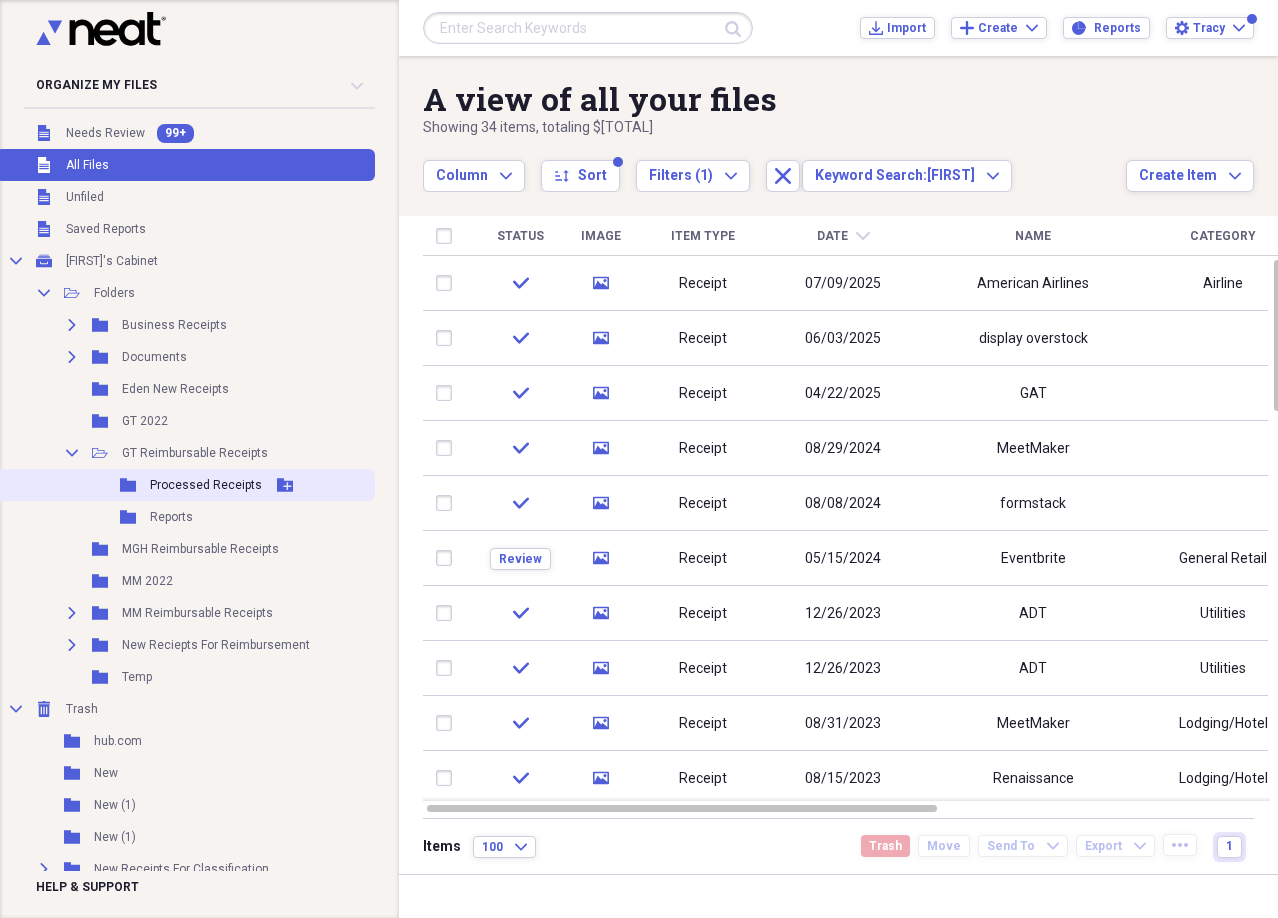 click on "Processed Receipts" at bounding box center (206, 485) 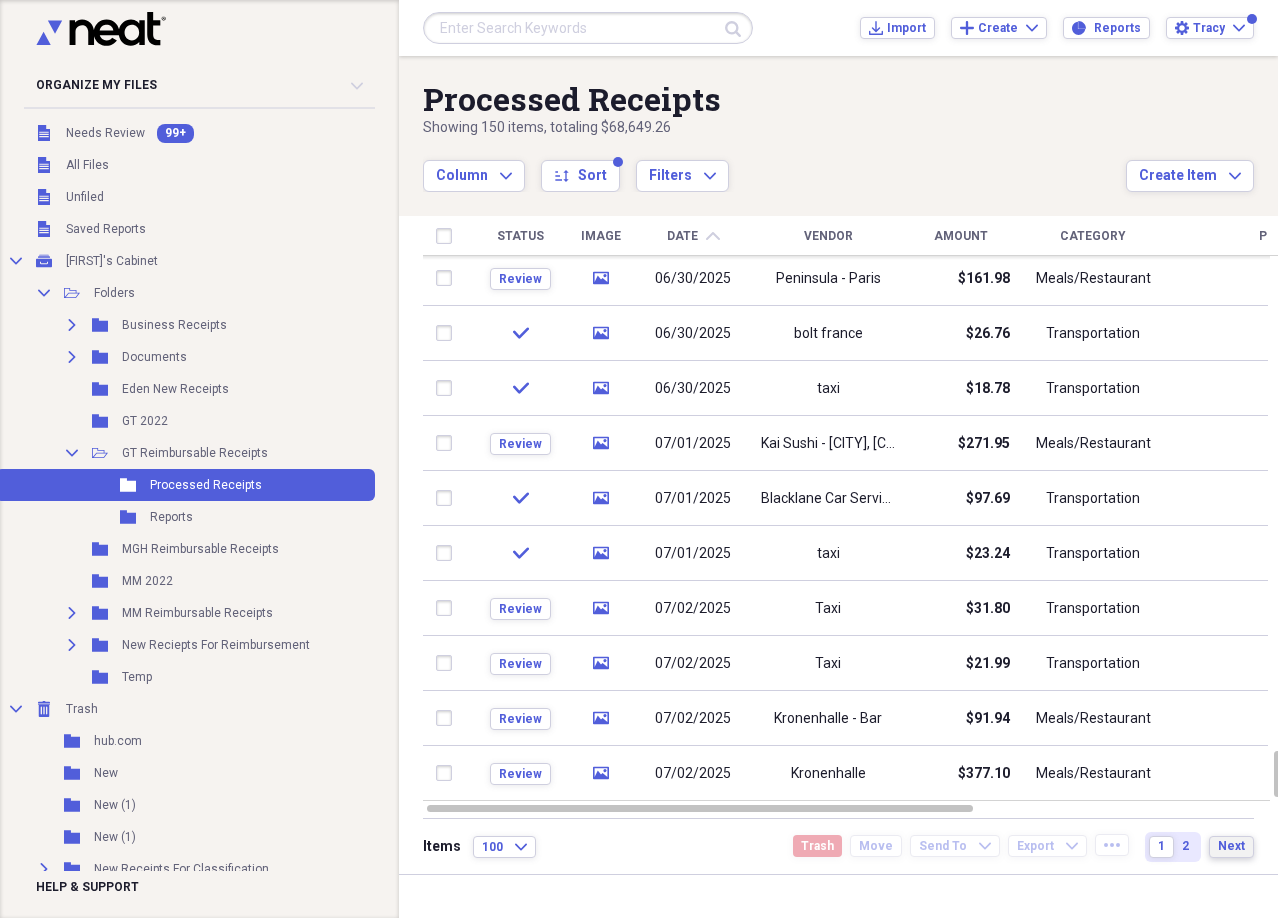 click on "Next" at bounding box center [1231, 846] 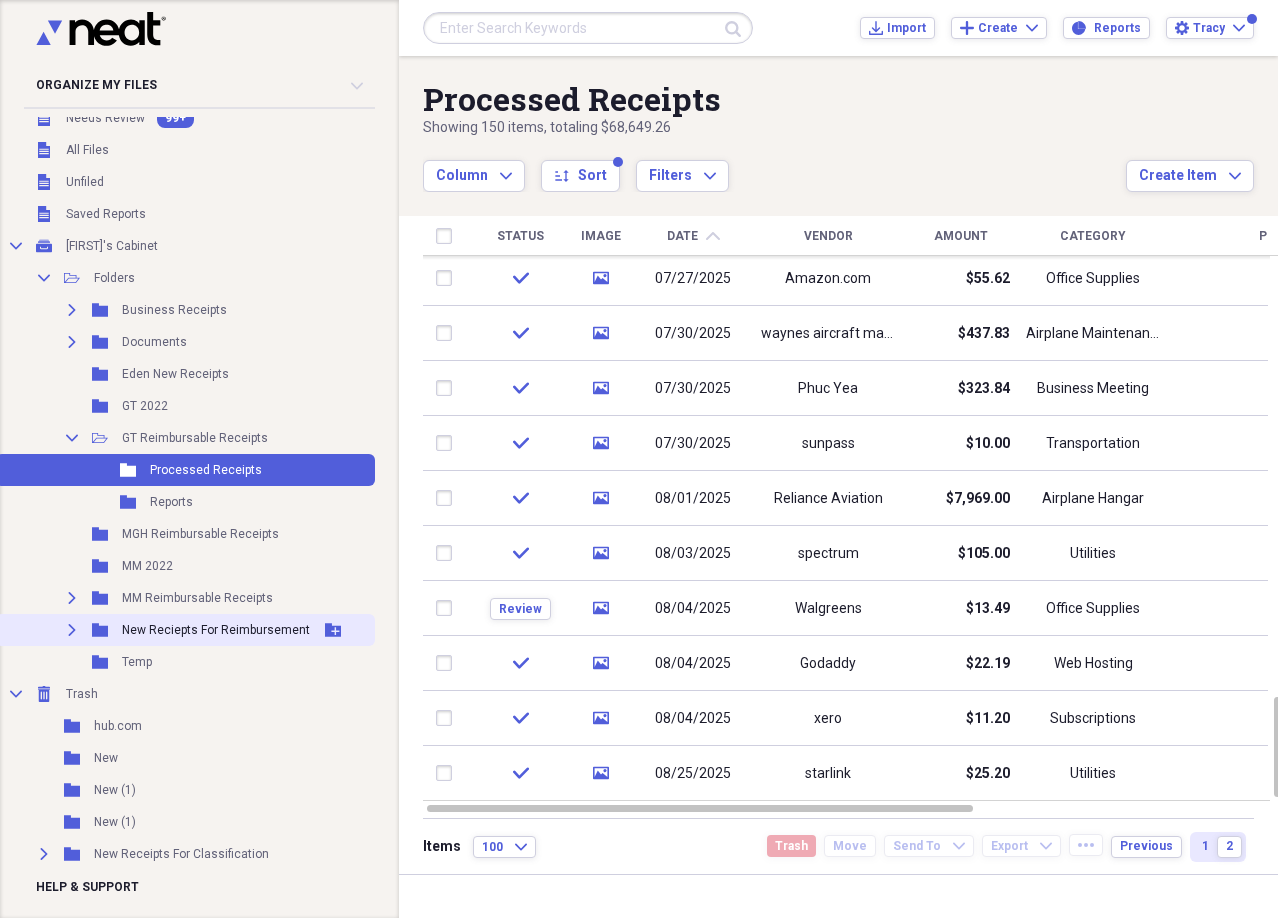 scroll, scrollTop: 16, scrollLeft: 0, axis: vertical 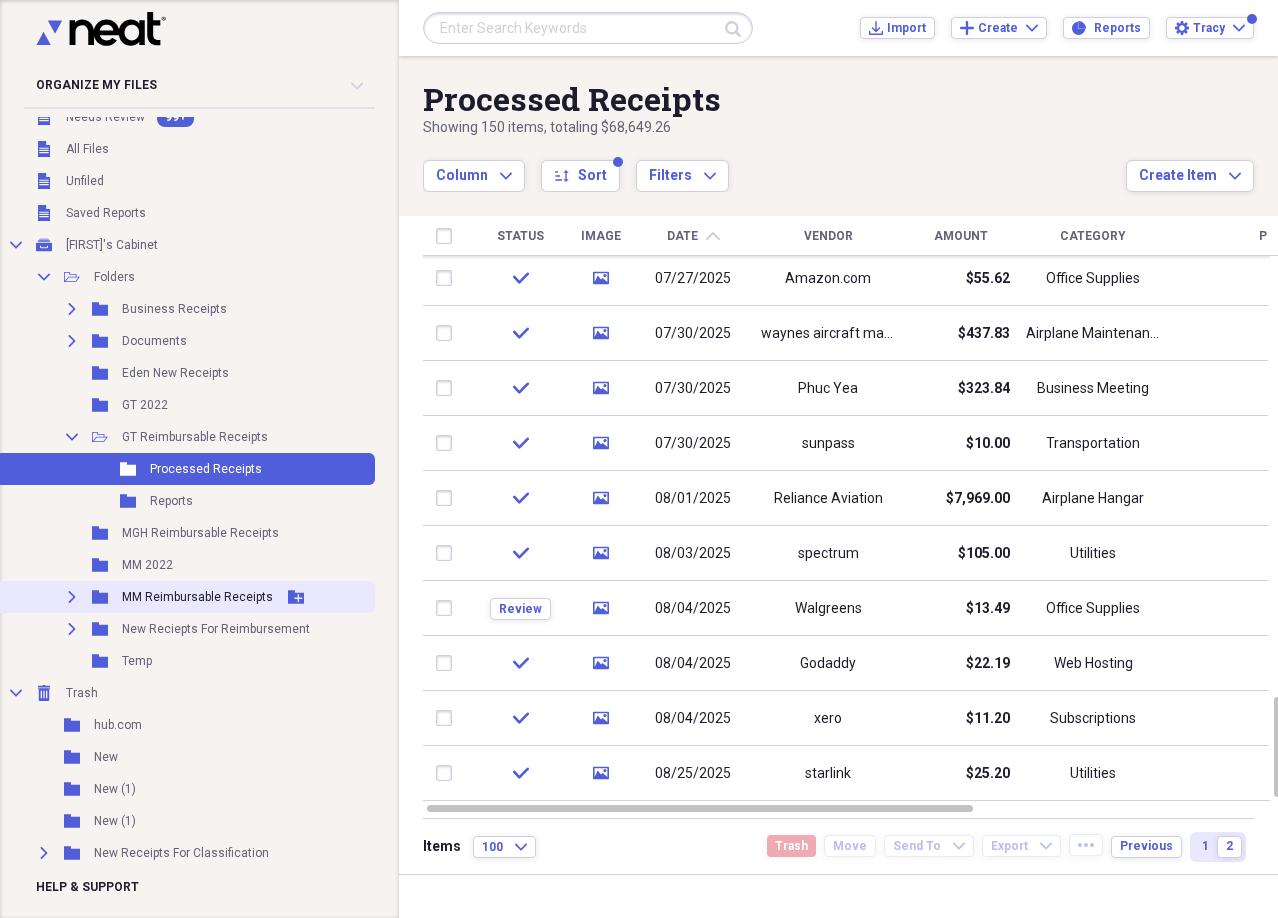 click on "Expand" 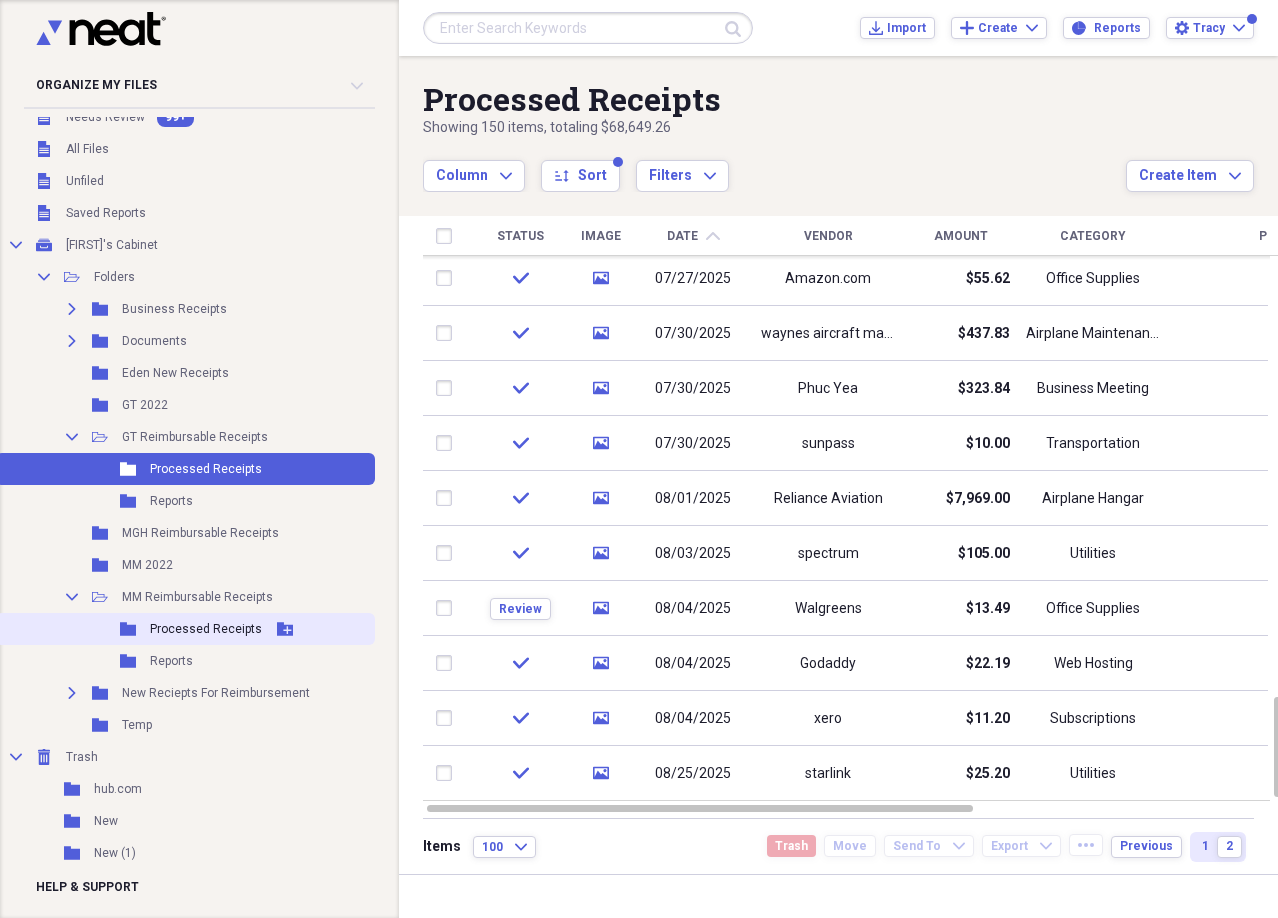 click on "Processed Receipts" at bounding box center [206, 629] 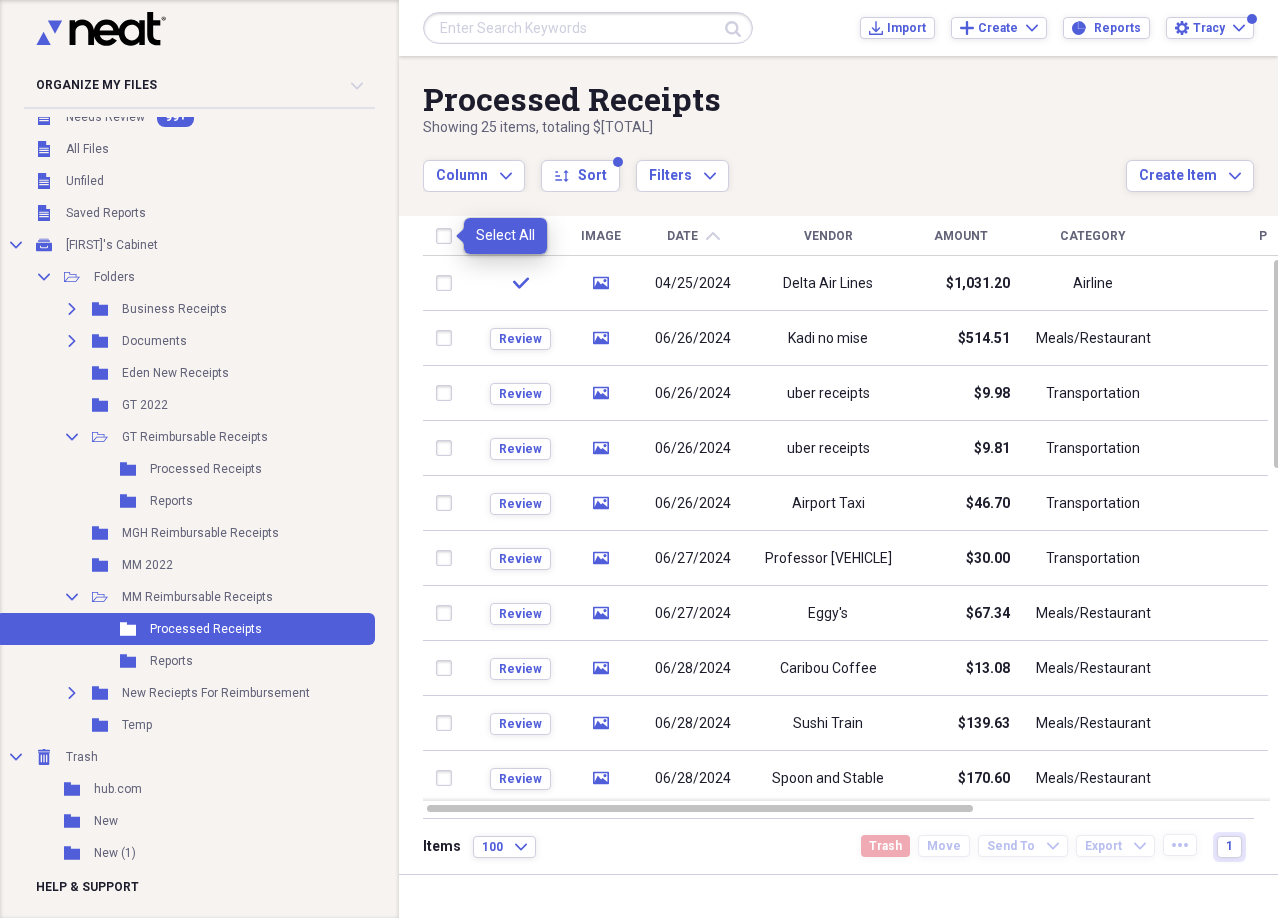 click at bounding box center (448, 236) 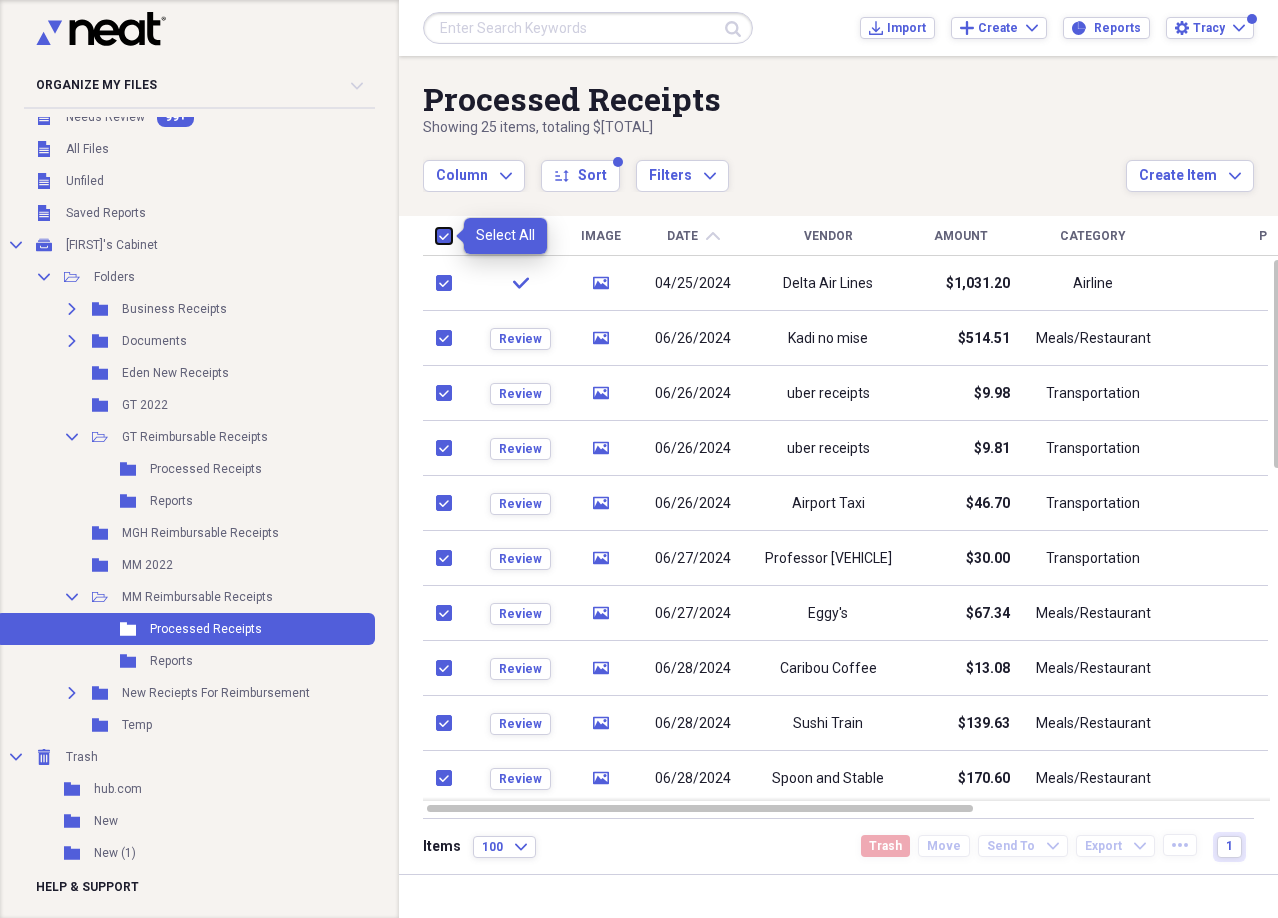 checkbox on "true" 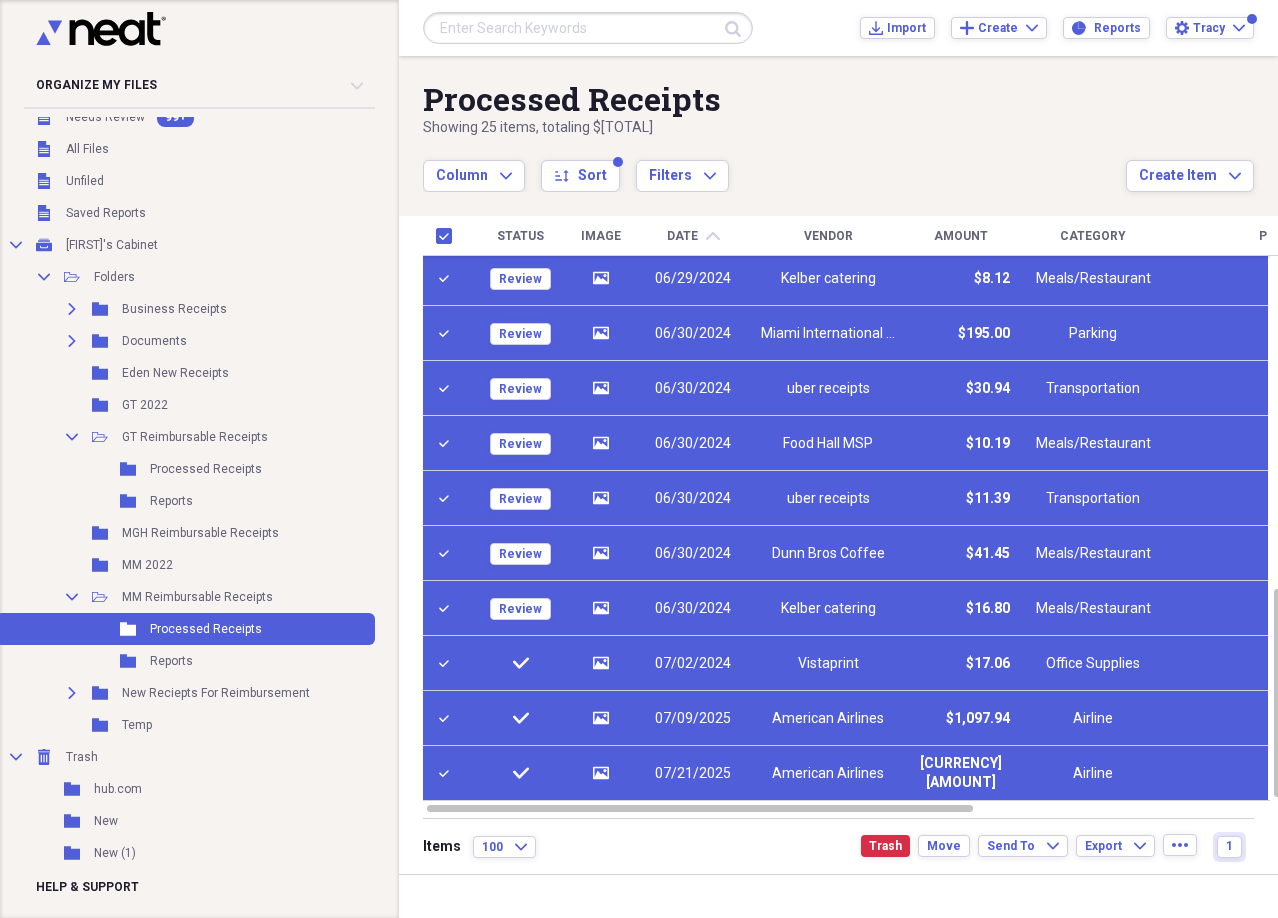 click at bounding box center (448, 718) 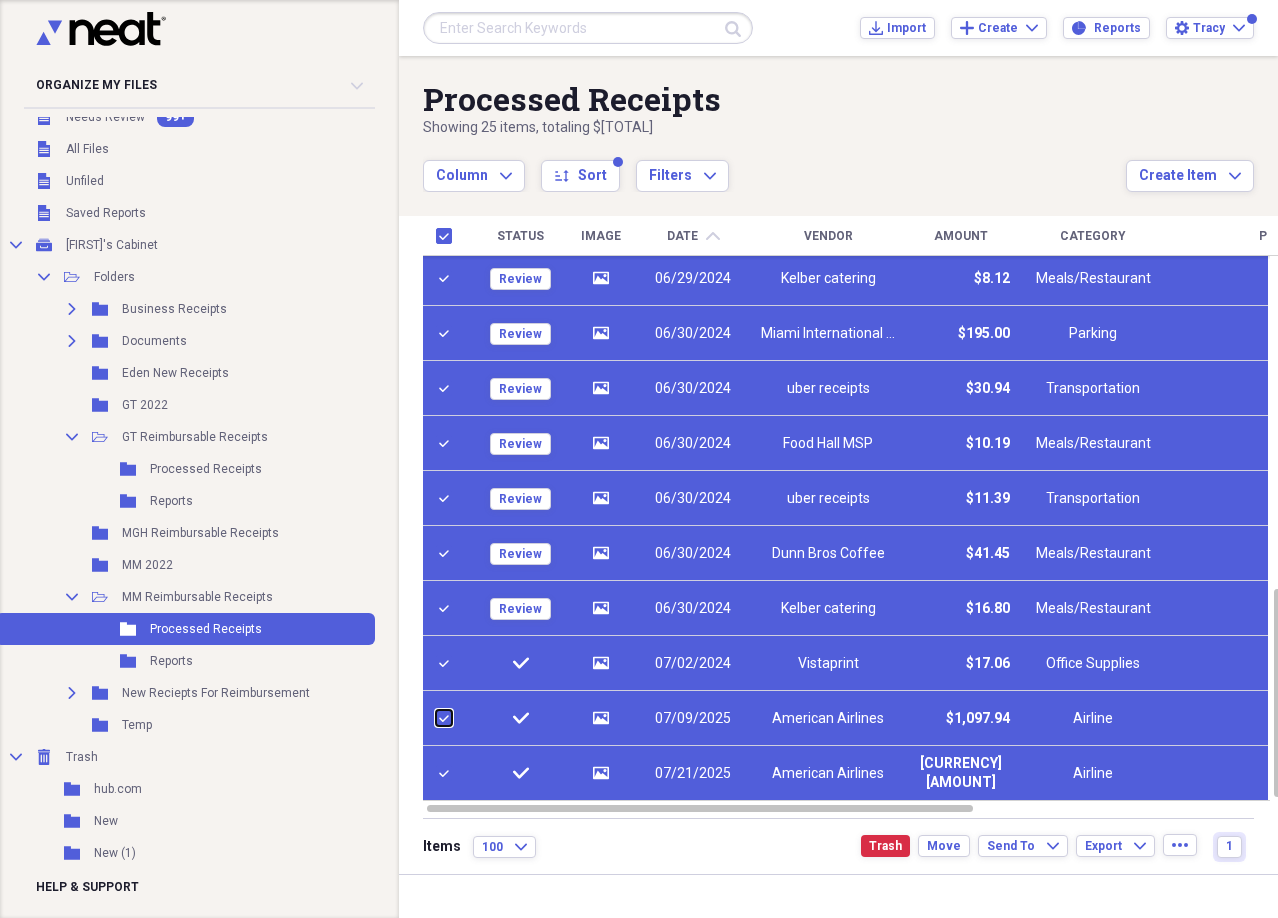 click at bounding box center (436, 718) 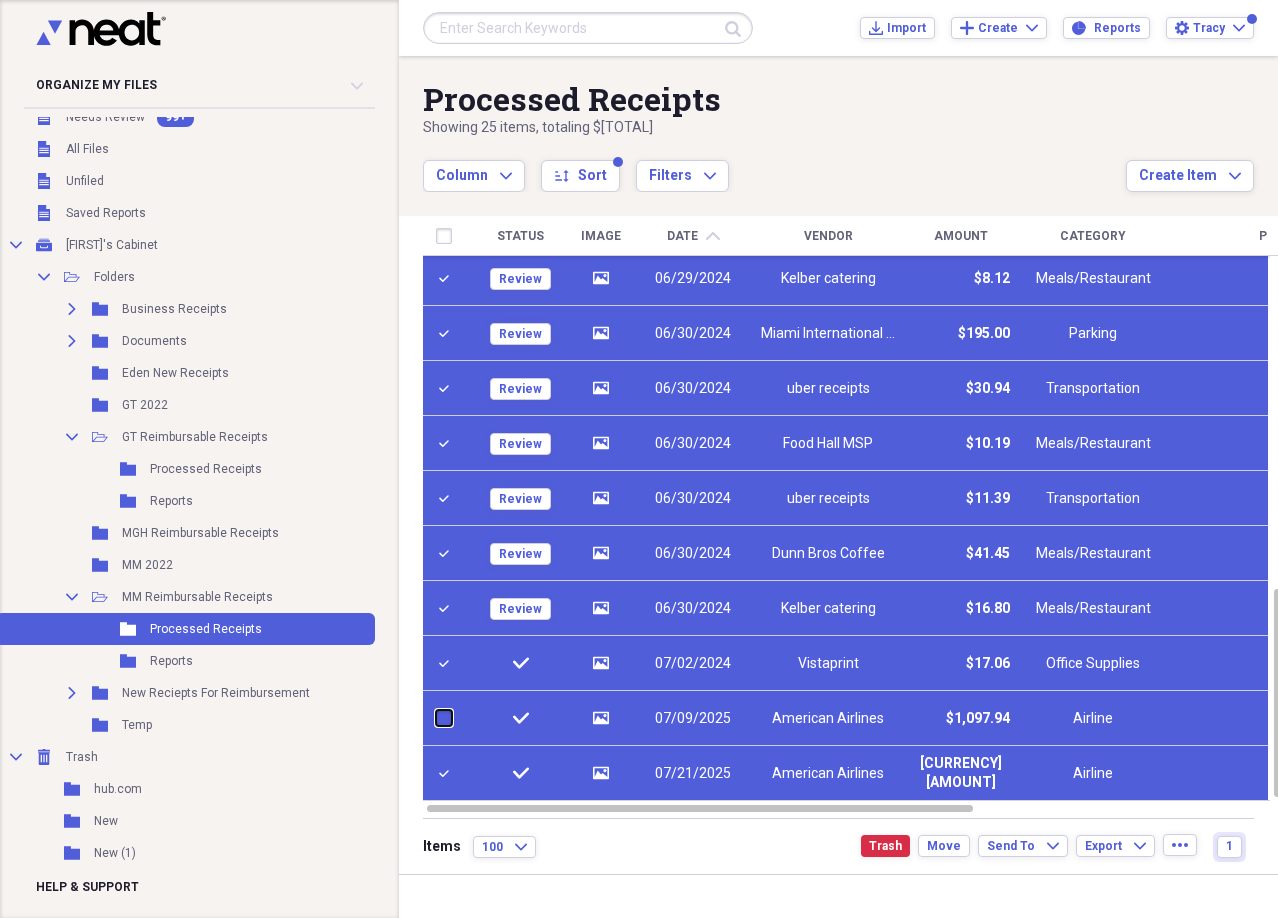 checkbox on "false" 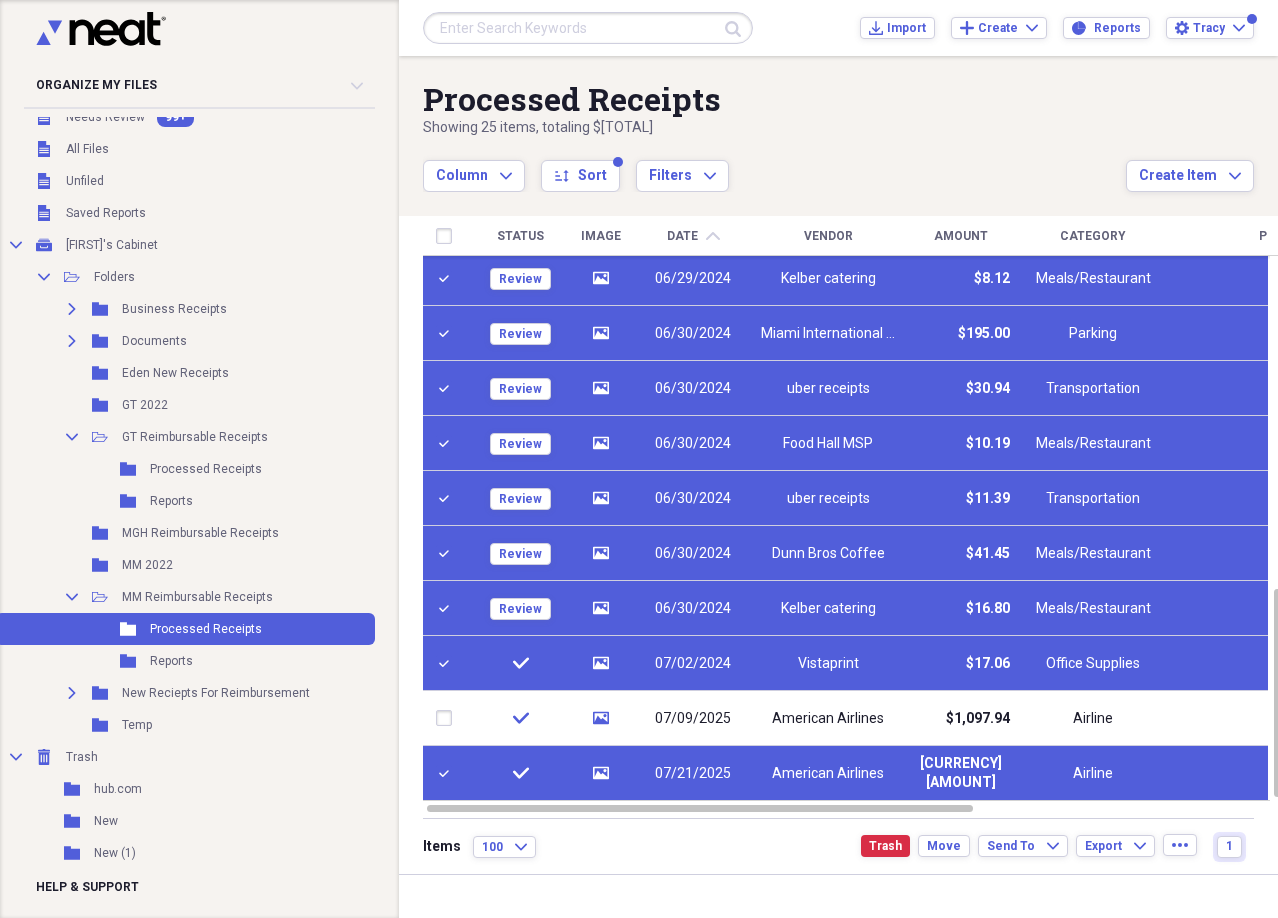 click at bounding box center (448, 773) 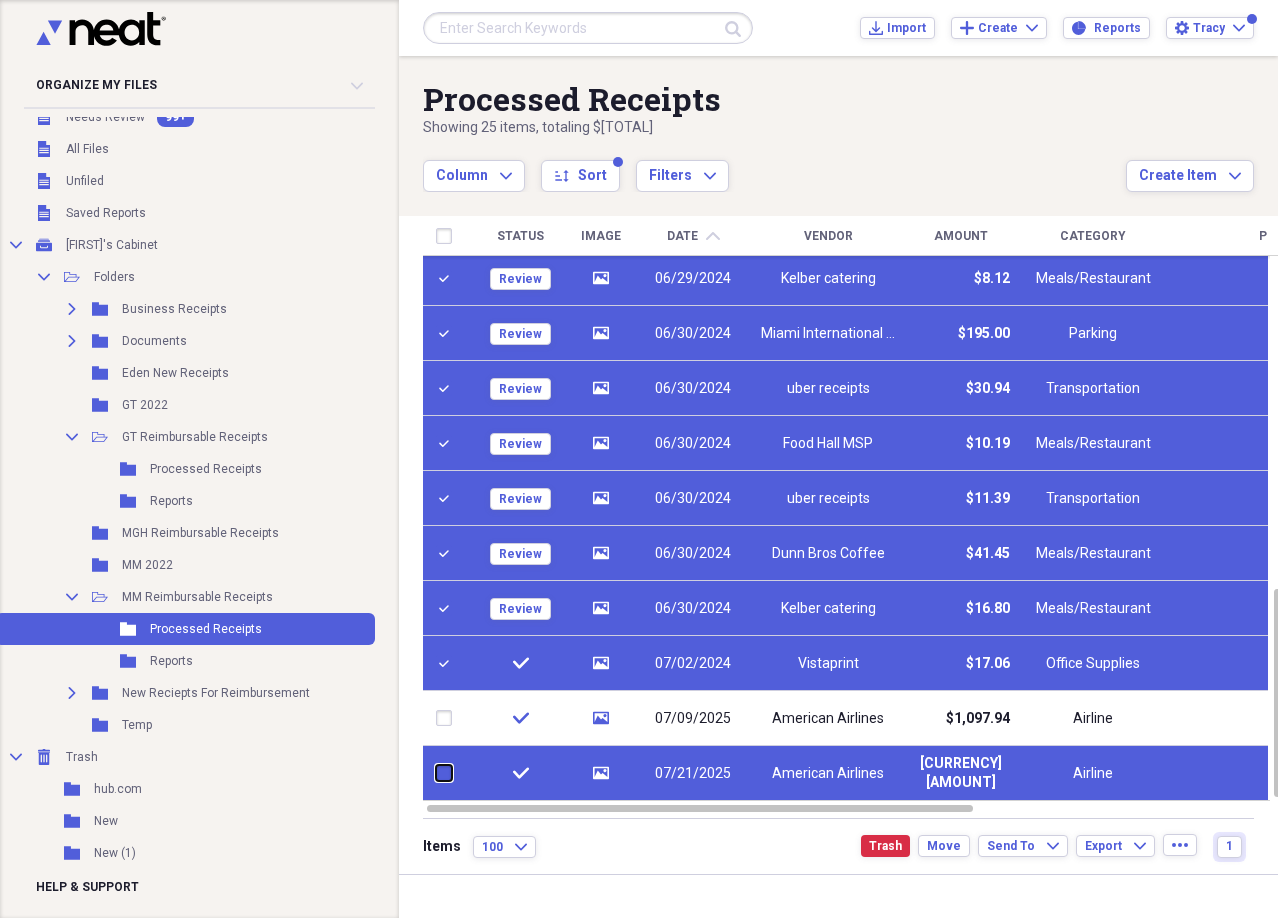 checkbox on "false" 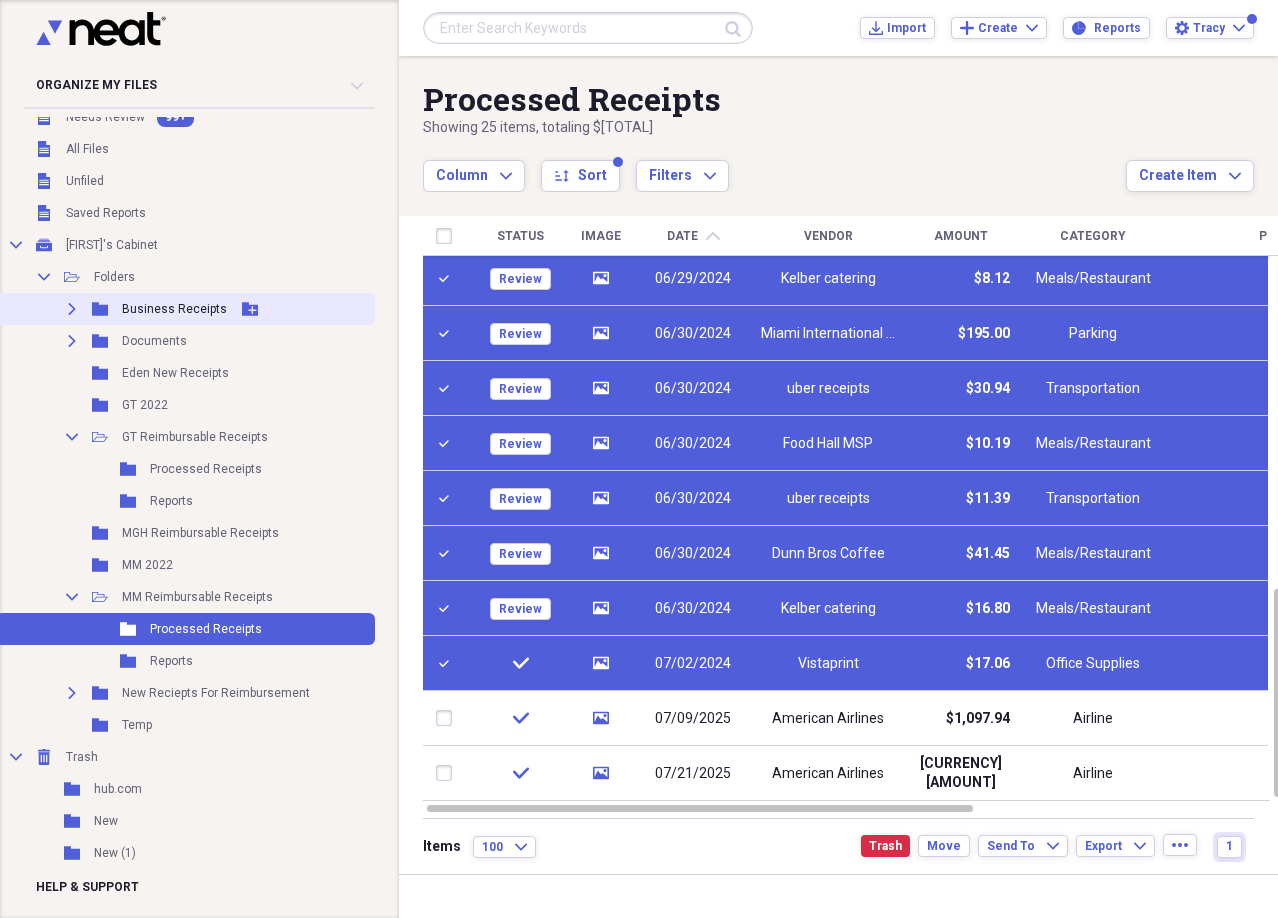 click on "Expand" at bounding box center (72, 309) 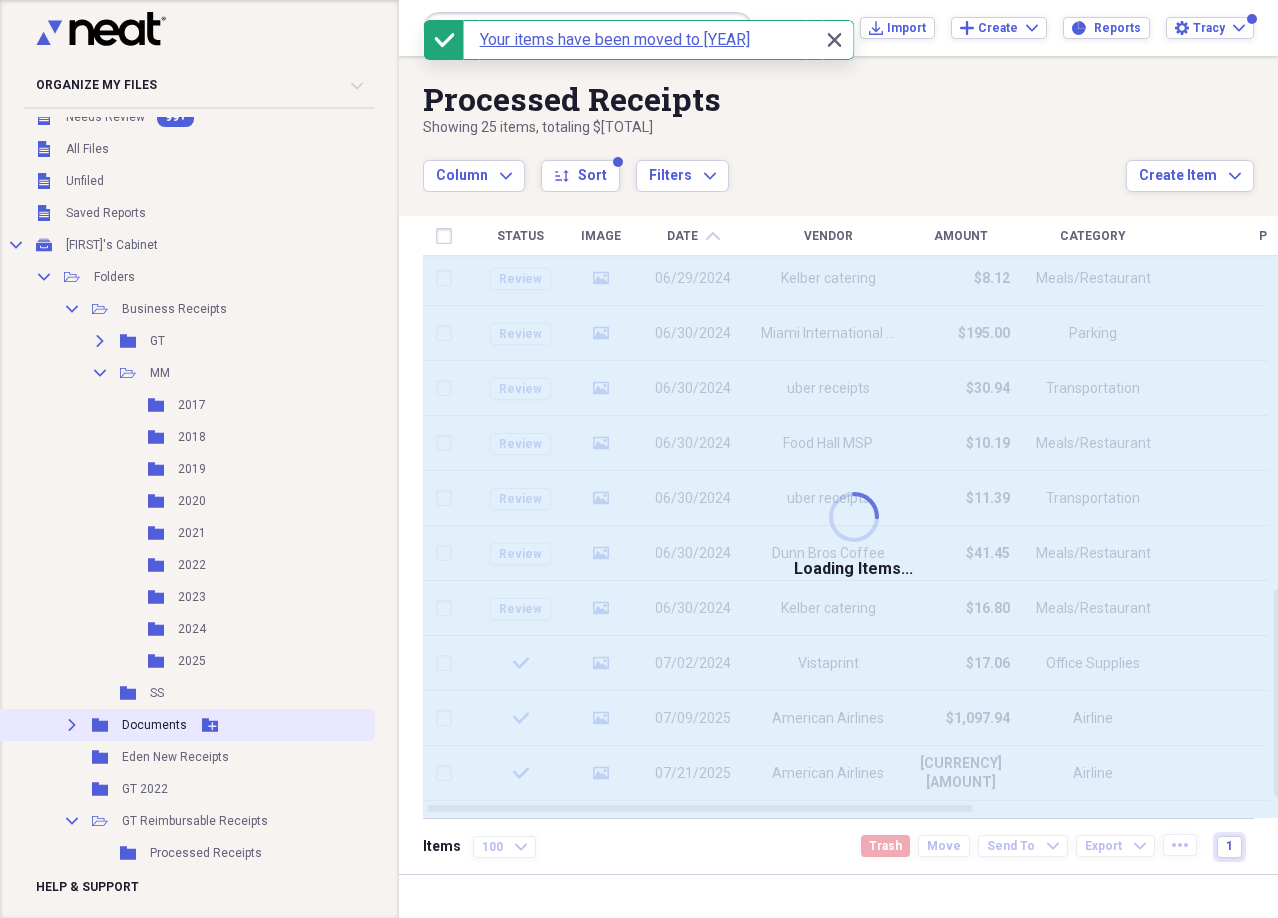 checkbox on "false" 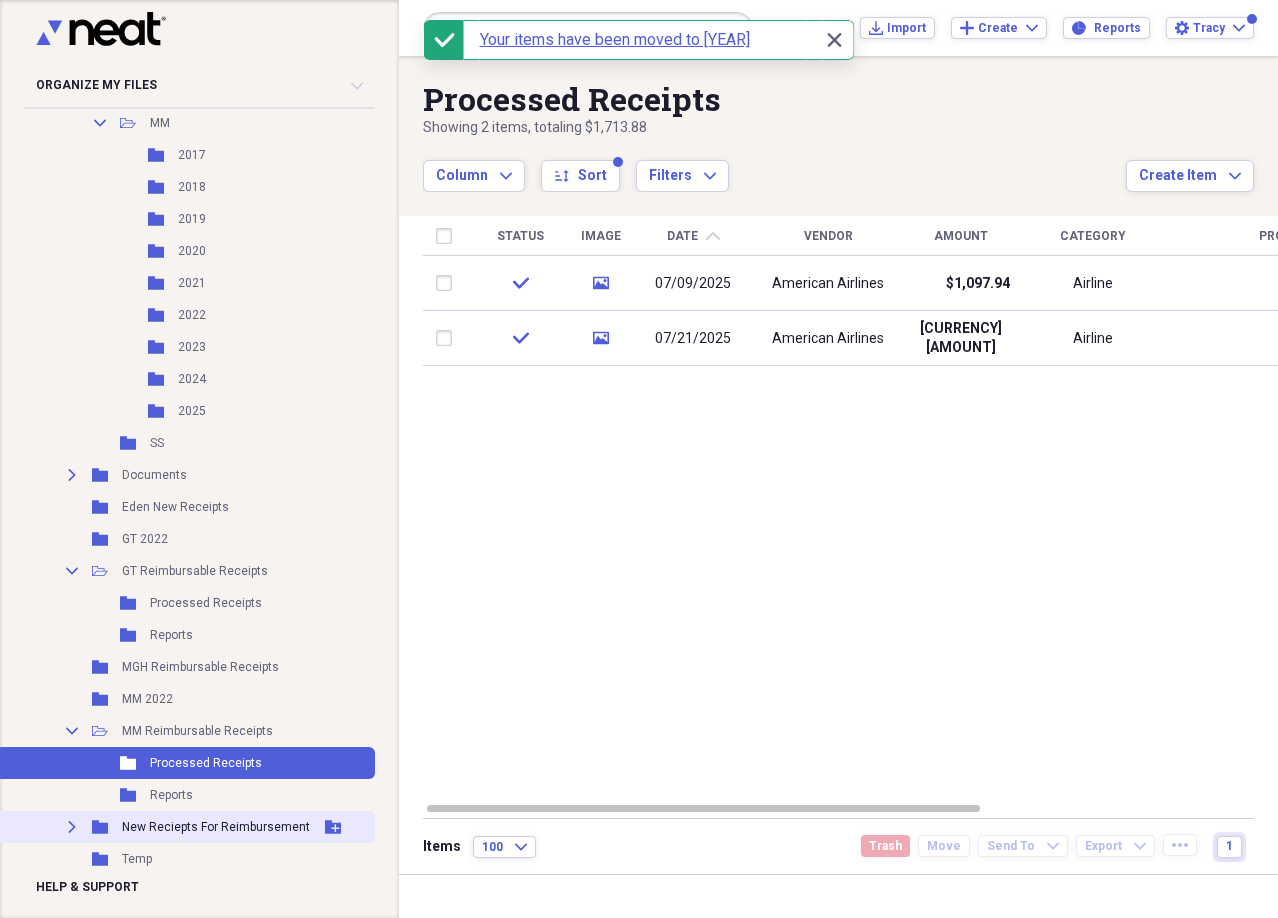 scroll, scrollTop: 267, scrollLeft: 0, axis: vertical 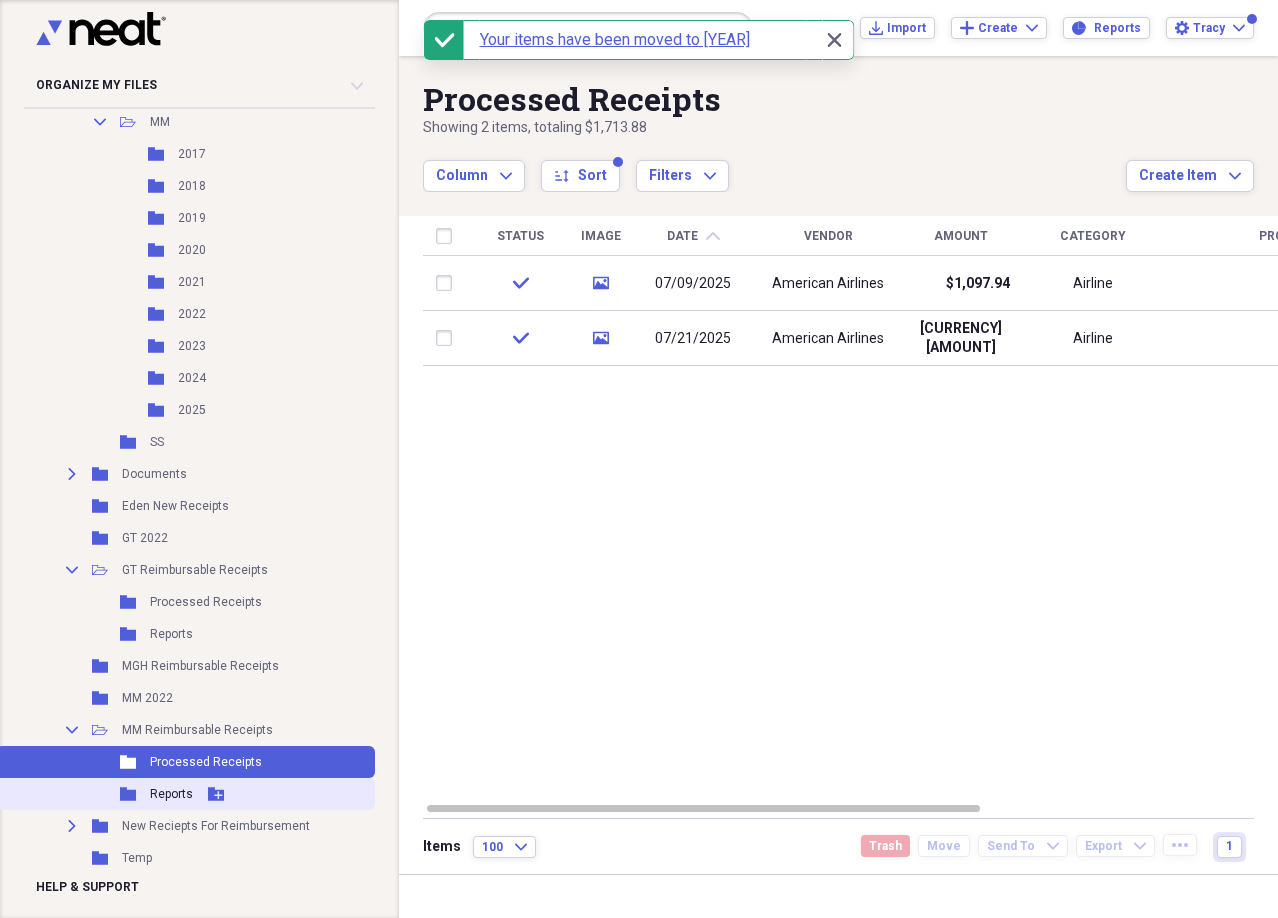 click on "Folder Reports Add Folder" at bounding box center [185, 794] 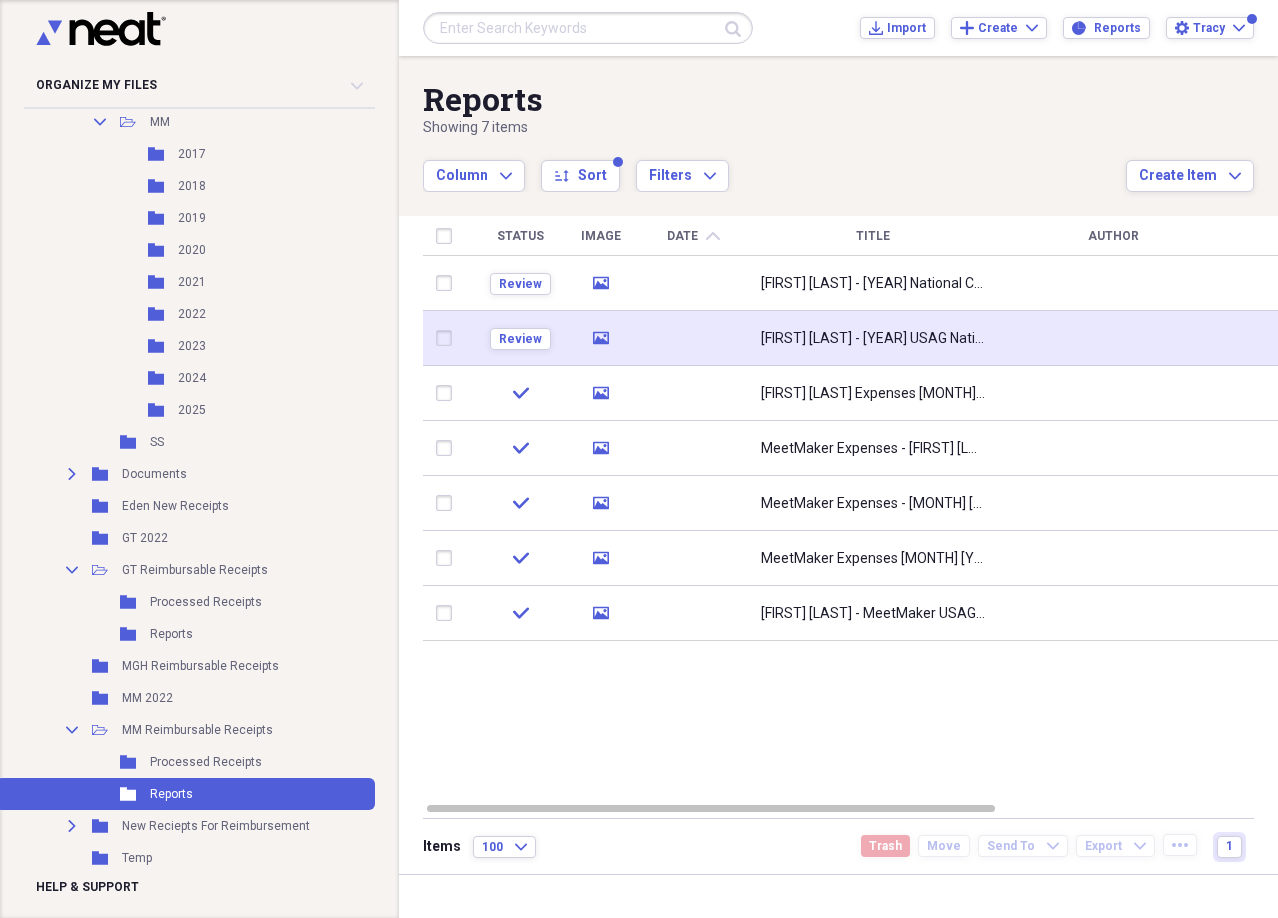click on "[FIRST] [LAST] - [YEAR] USAG National Congress Expenses" at bounding box center (873, 339) 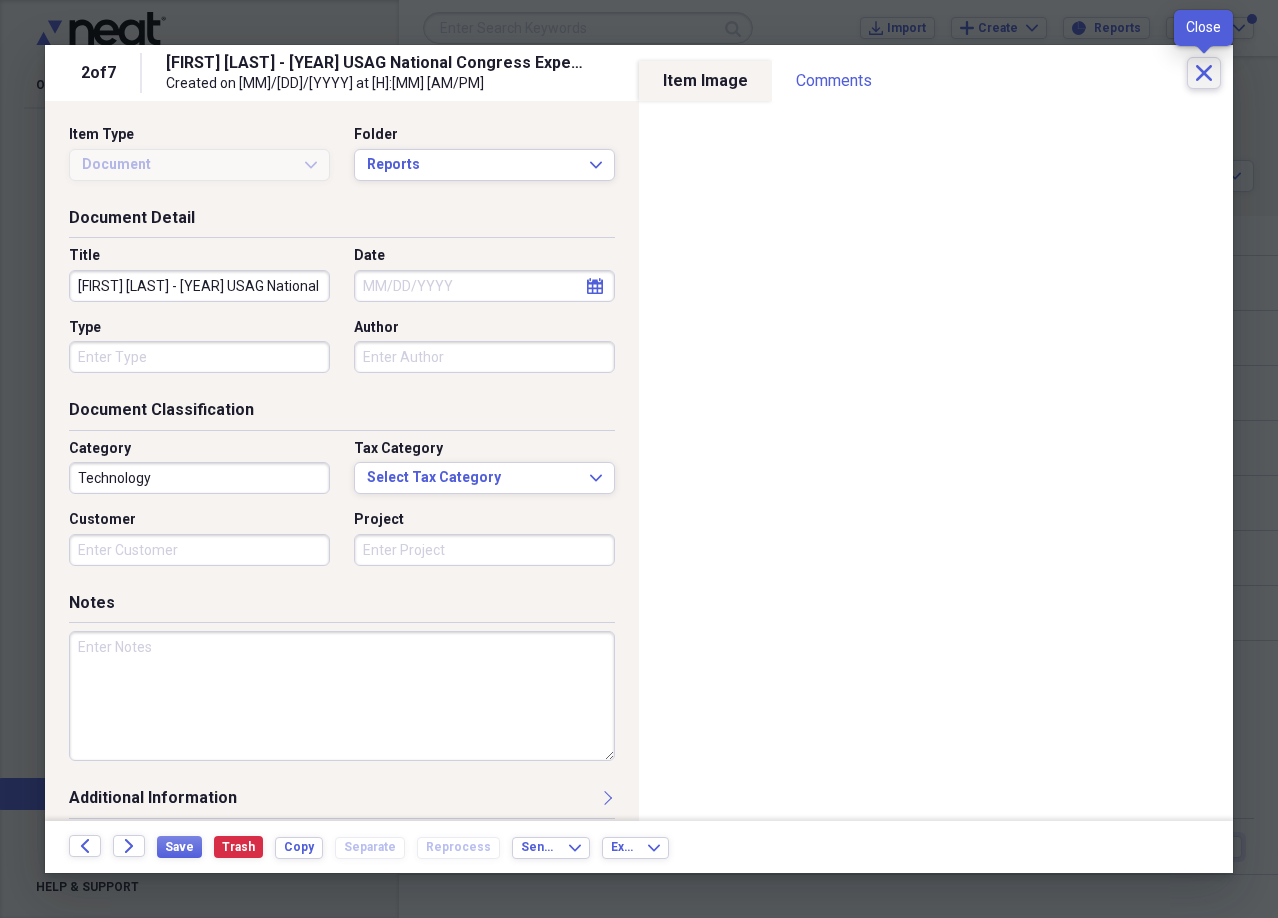click on "Close" at bounding box center (1204, 73) 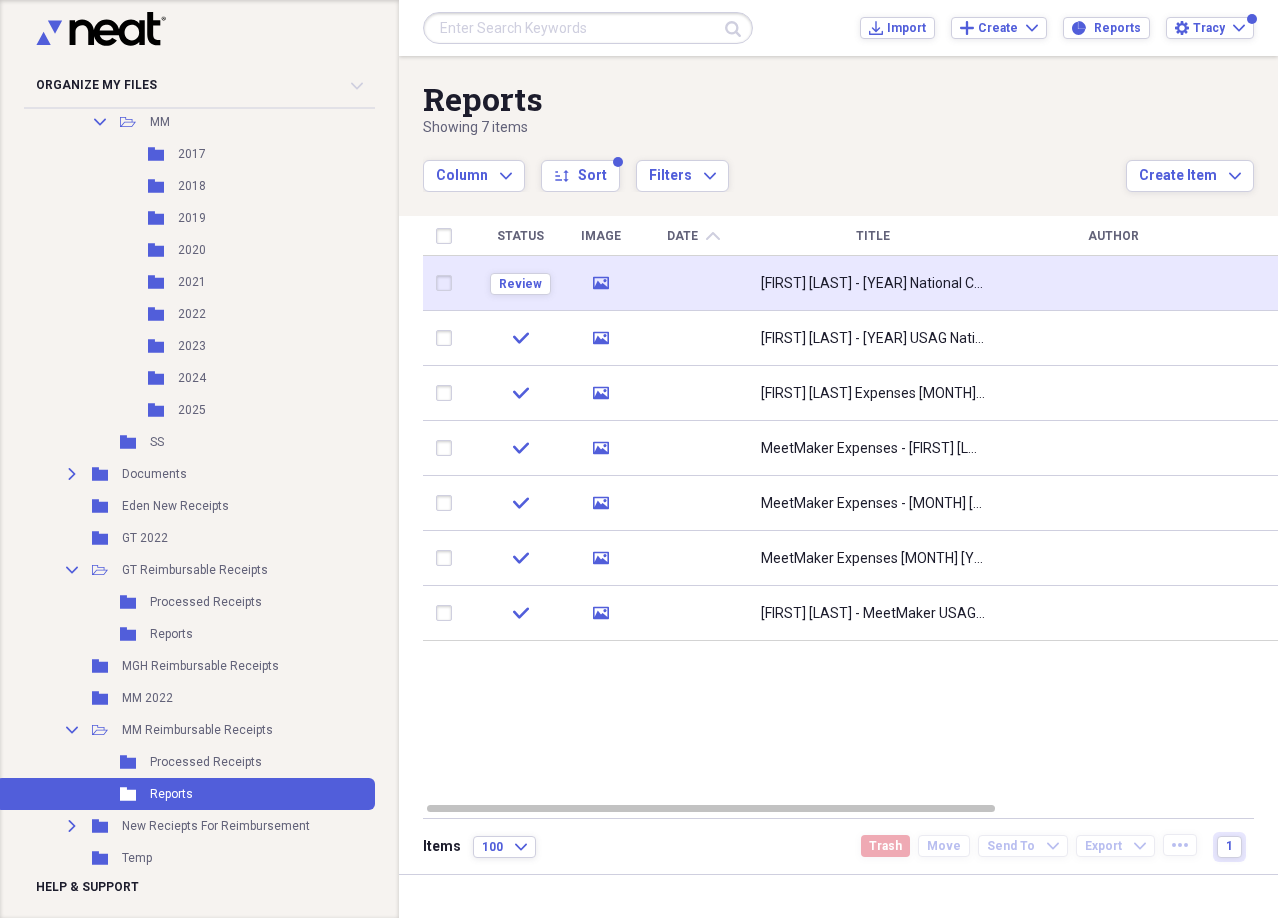 click on "[FIRST] [LAST] - [YEAR] National Congress Expneses #2" at bounding box center (873, 284) 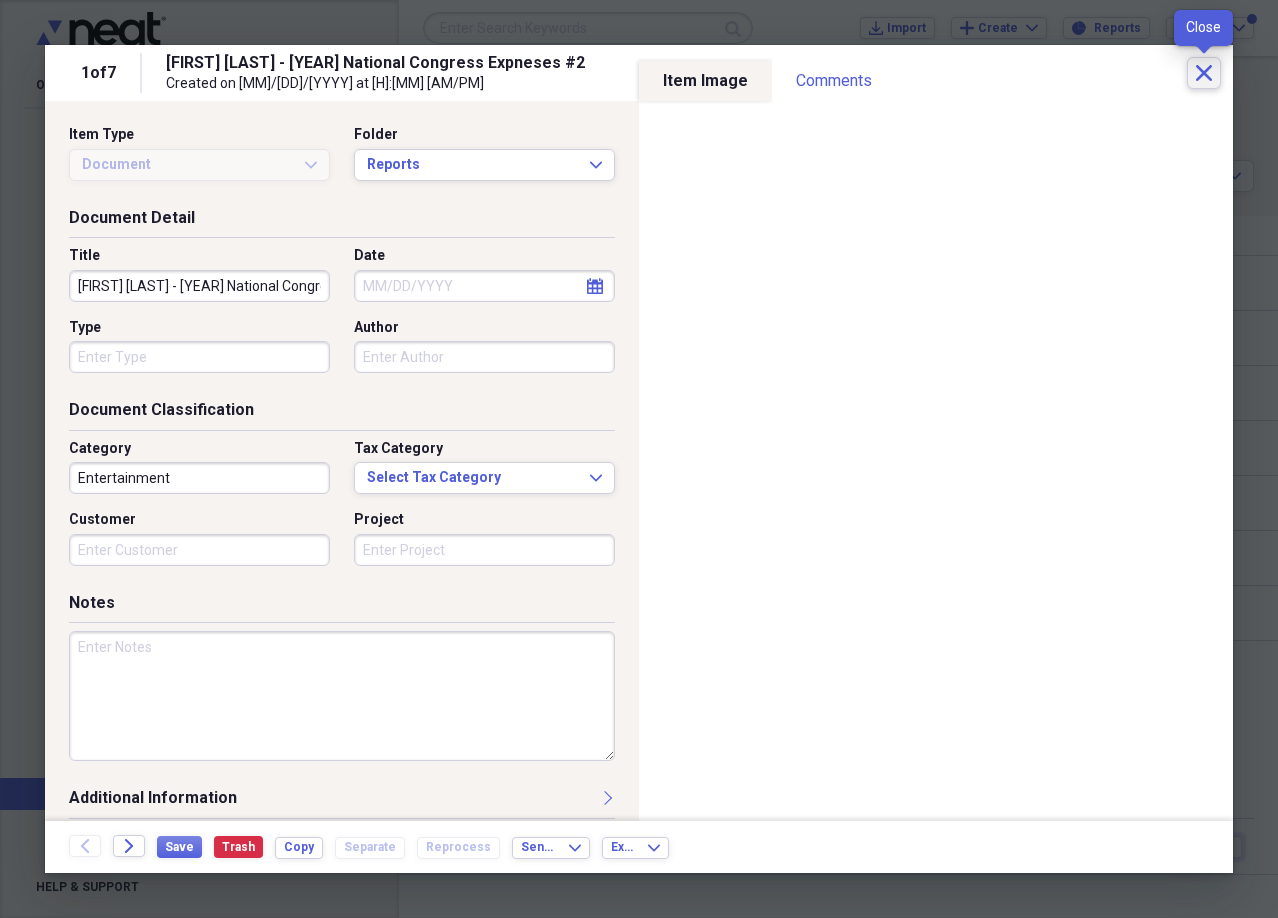 click on "Close" at bounding box center [1204, 73] 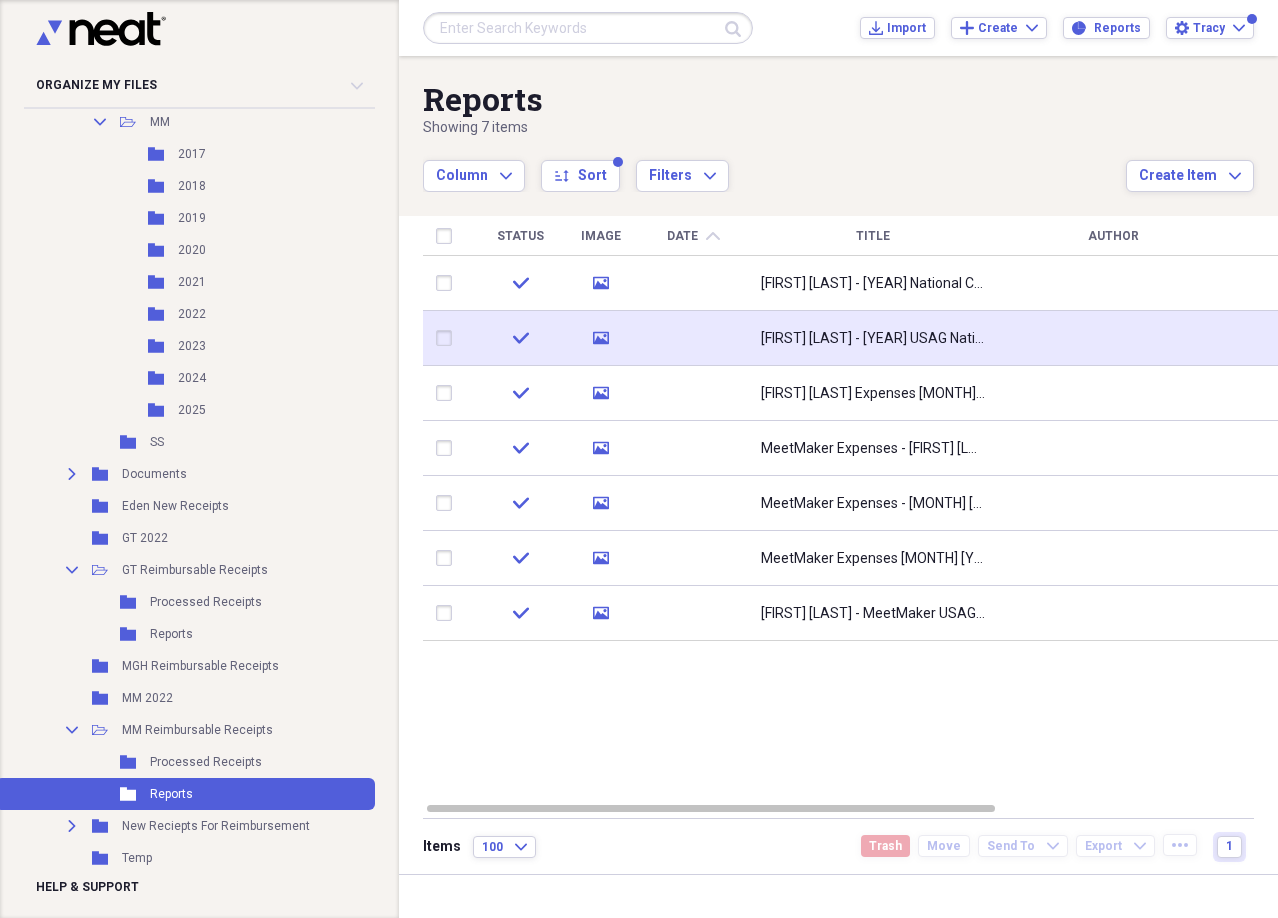 click on "[FIRST] [LAST] - [YEAR] USAG National Congress Expenses" at bounding box center [873, 338] 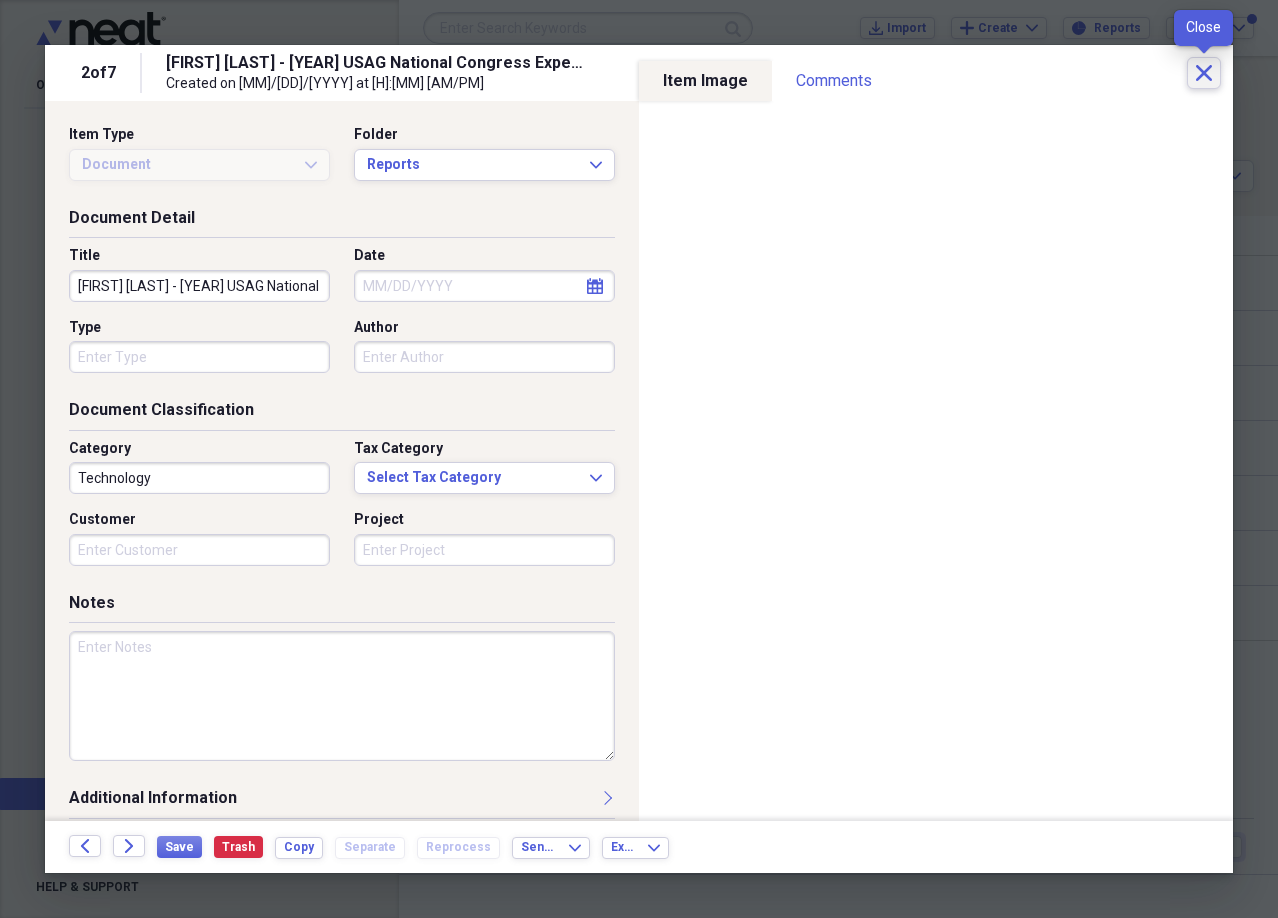 click on "Close" 